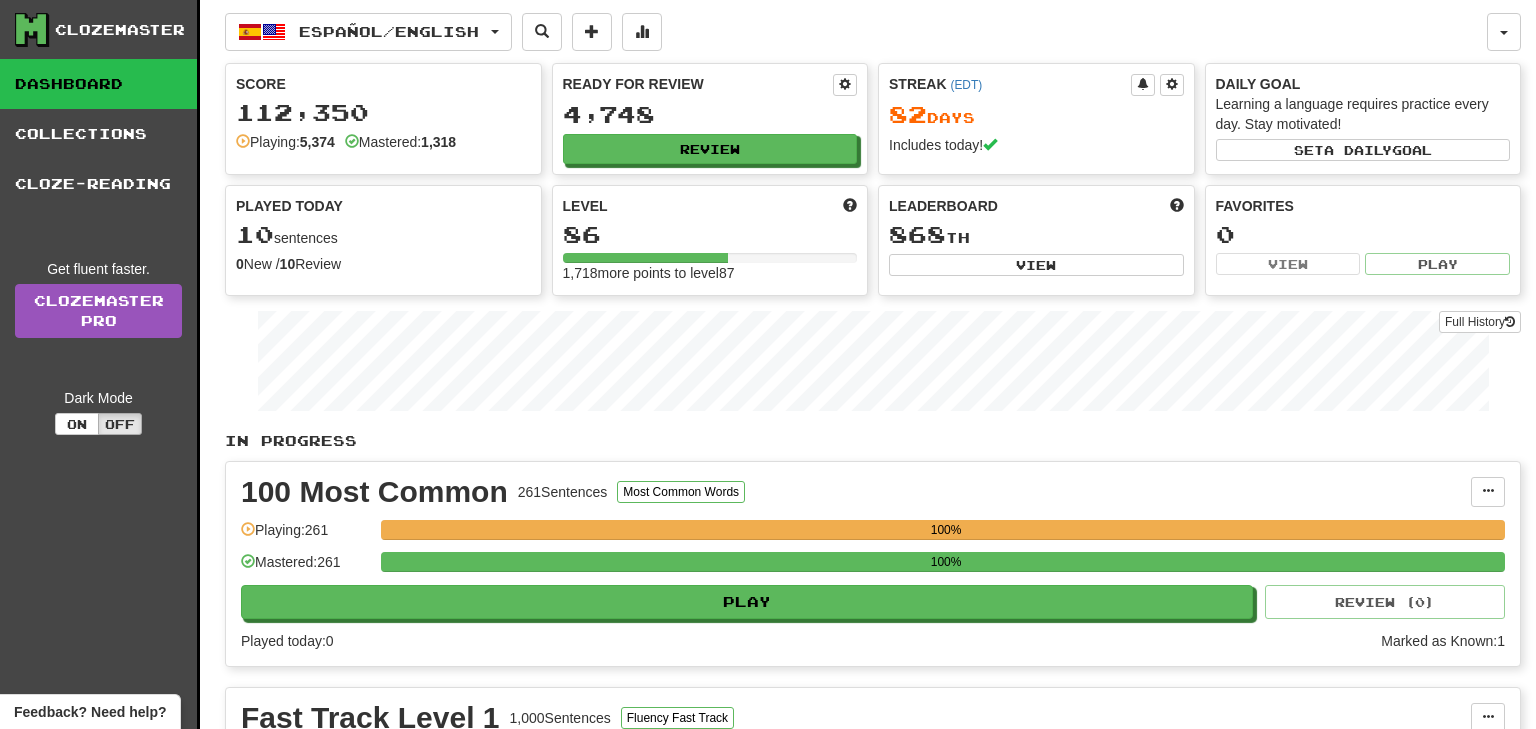 scroll, scrollTop: 0, scrollLeft: 0, axis: both 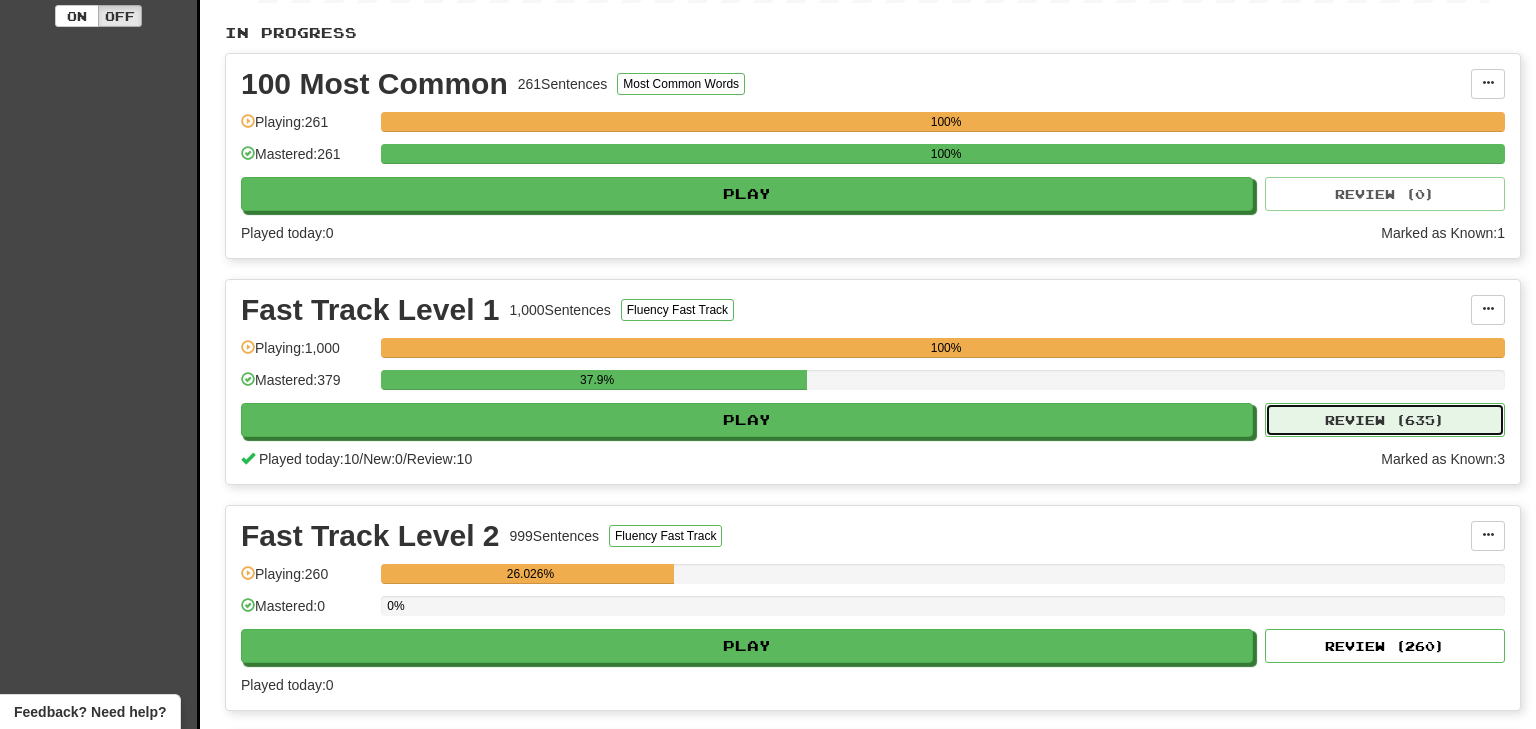 click on "Review ( 635 )" at bounding box center (1385, 420) 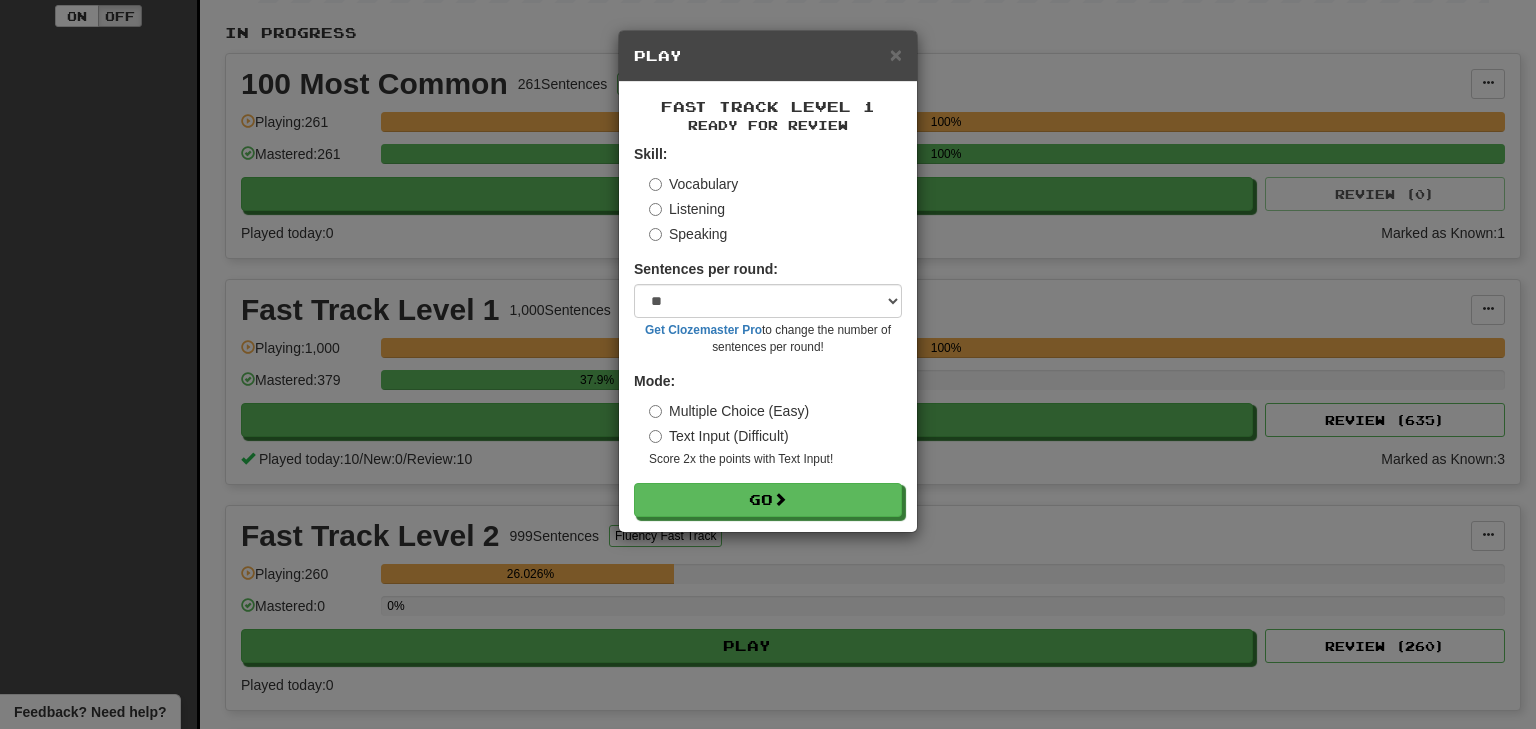 click on "Listening" at bounding box center [687, 209] 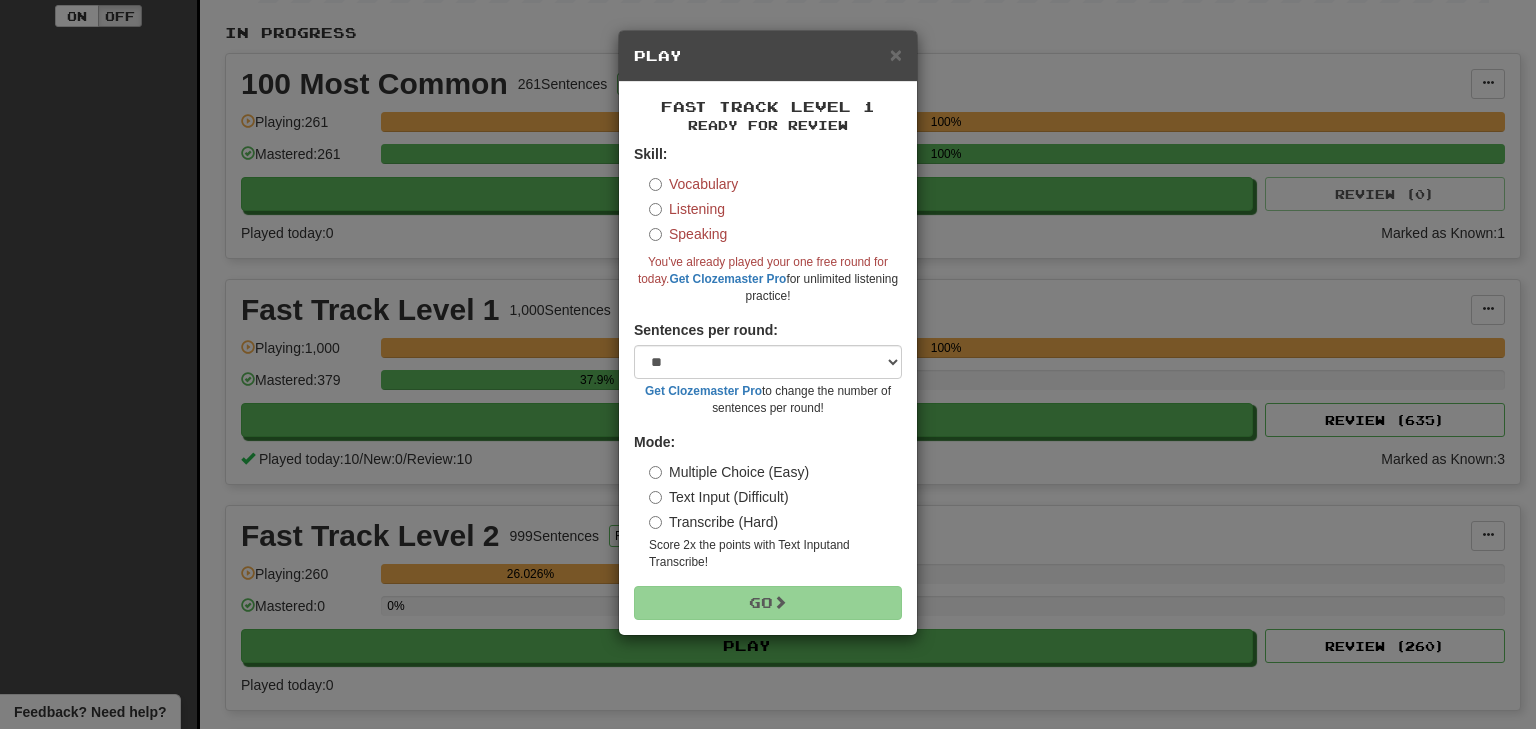 click on "× Play Fast Track Level 1 Ready for Review Skill: Vocabulary Listening Speaking You've already played your one free round for today.  Get Clozemaster Pro  for unlimited listening practice! Sentences per round: * ** ** ** ** ** *** ******** Get Clozemaster Pro  to change the number of sentences per round! Mode: Multiple Choice (Easy) Text Input (Difficult) Transcribe (Hard) Score 2x the points with Text Input  and Transcribe ! Go" at bounding box center [768, 364] 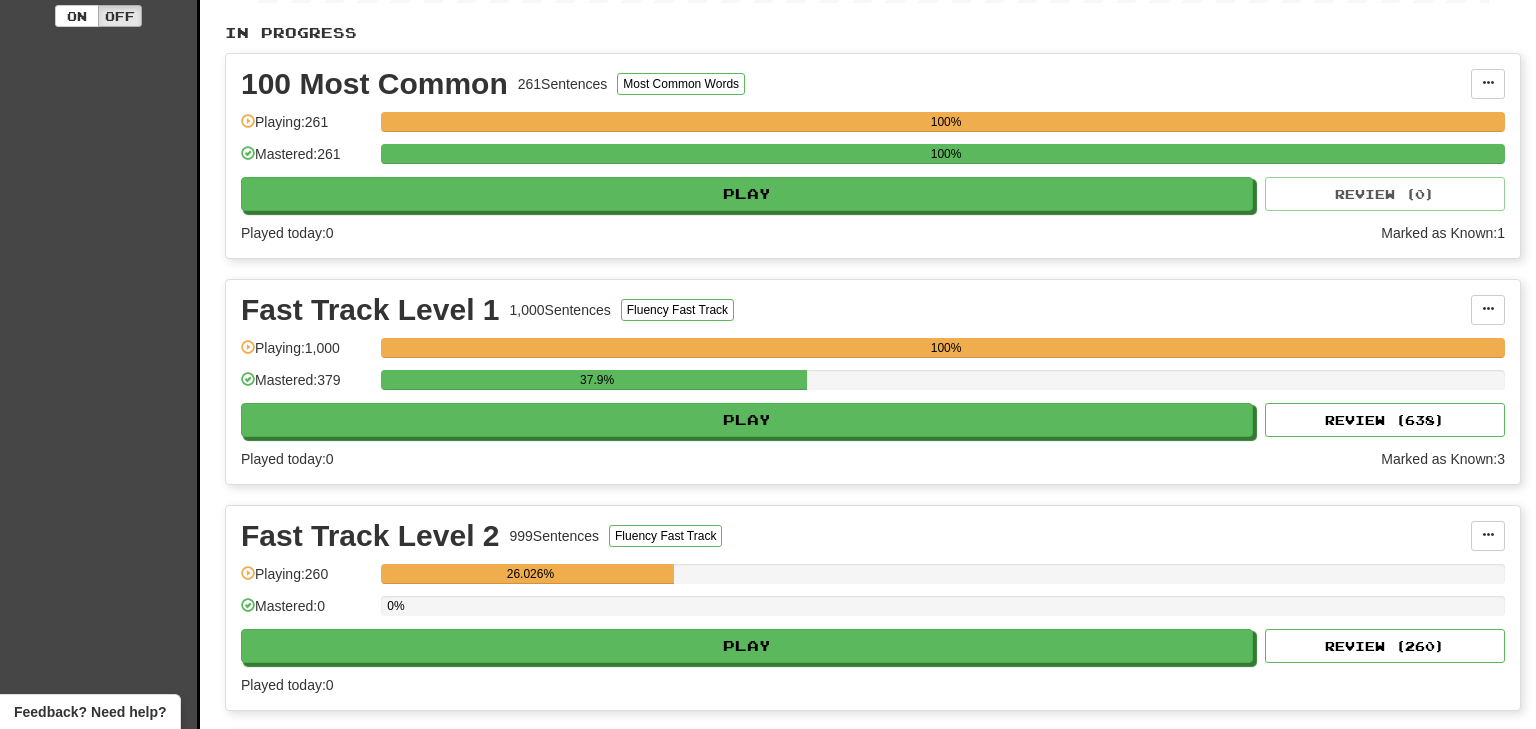scroll, scrollTop: 408, scrollLeft: 0, axis: vertical 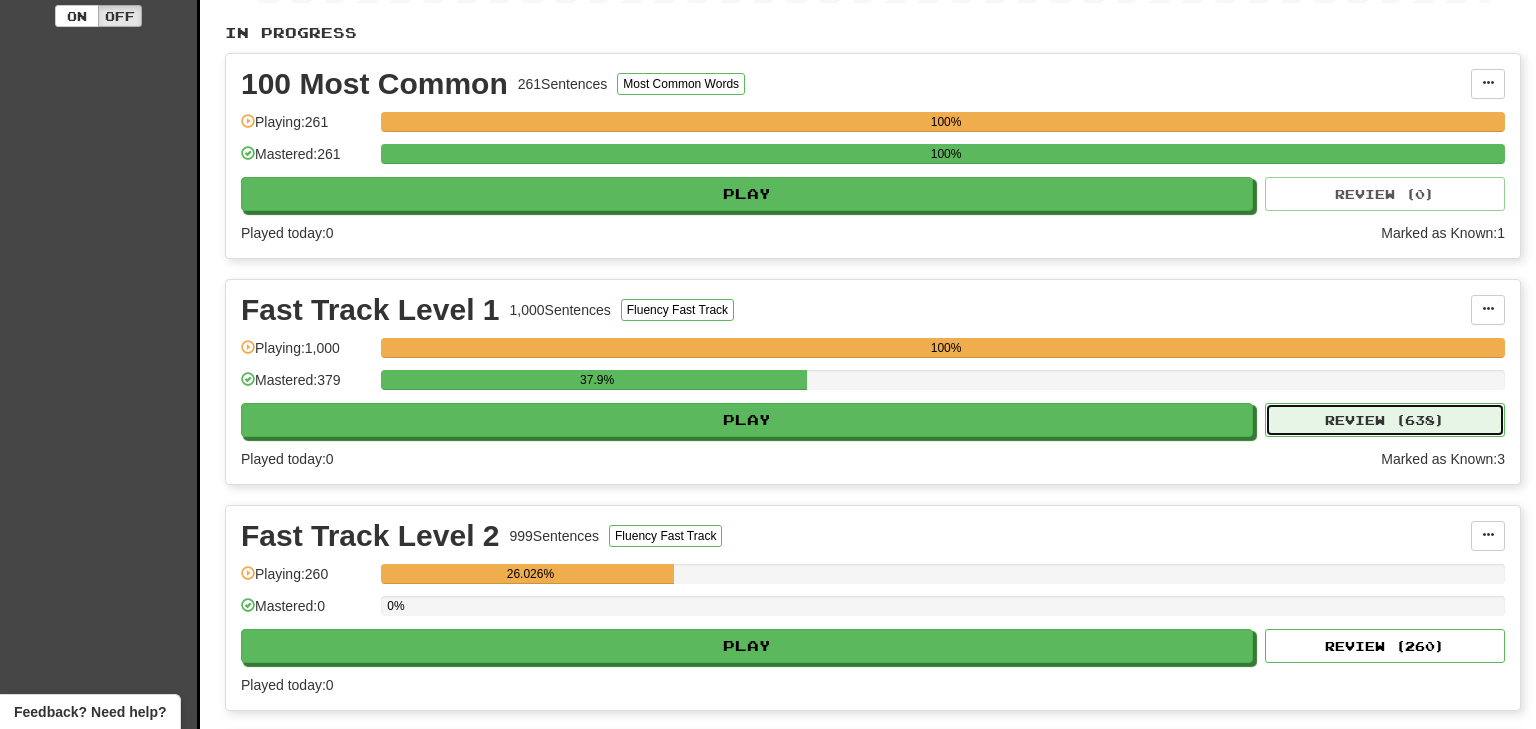 click on "Review ( 638 )" at bounding box center (1385, 420) 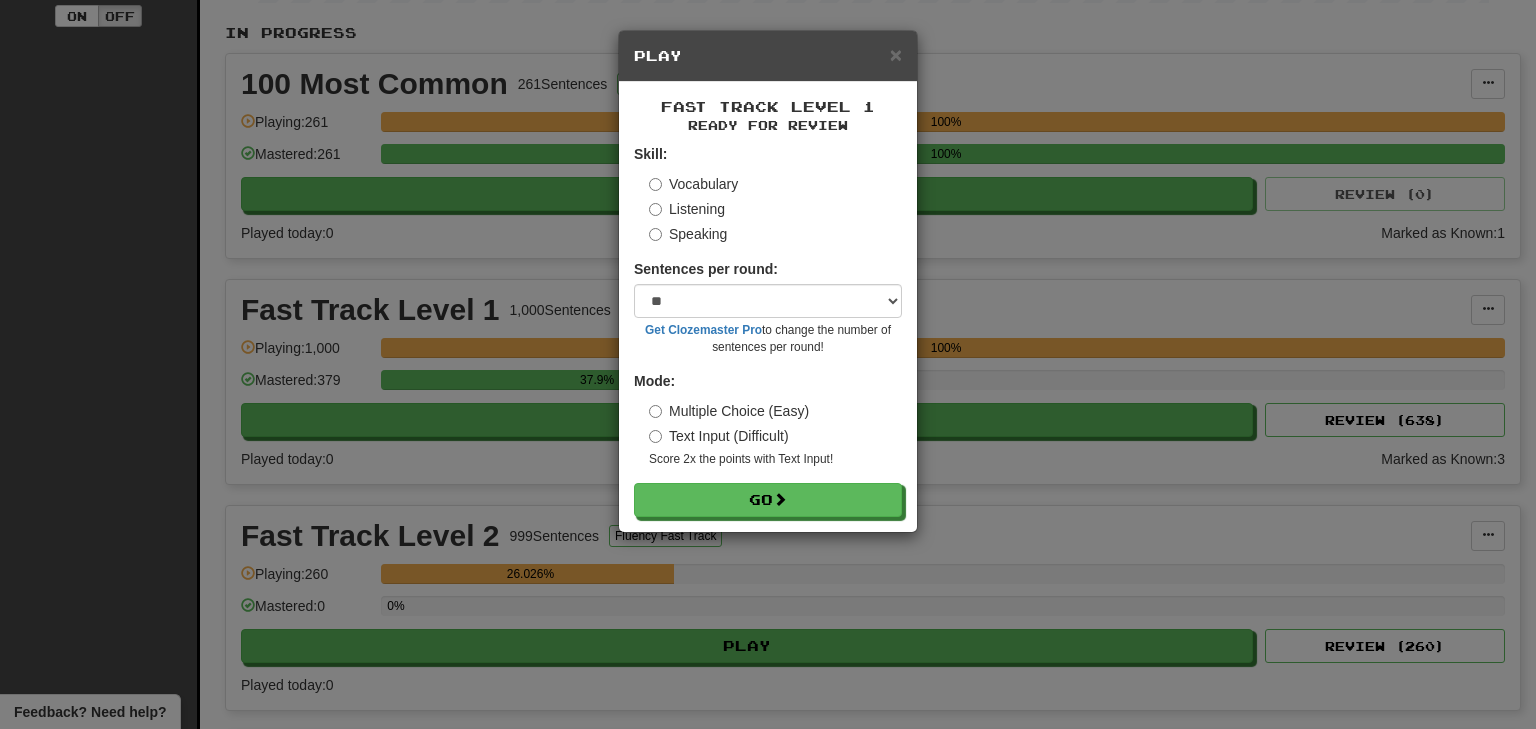 click on "Listening" at bounding box center (687, 209) 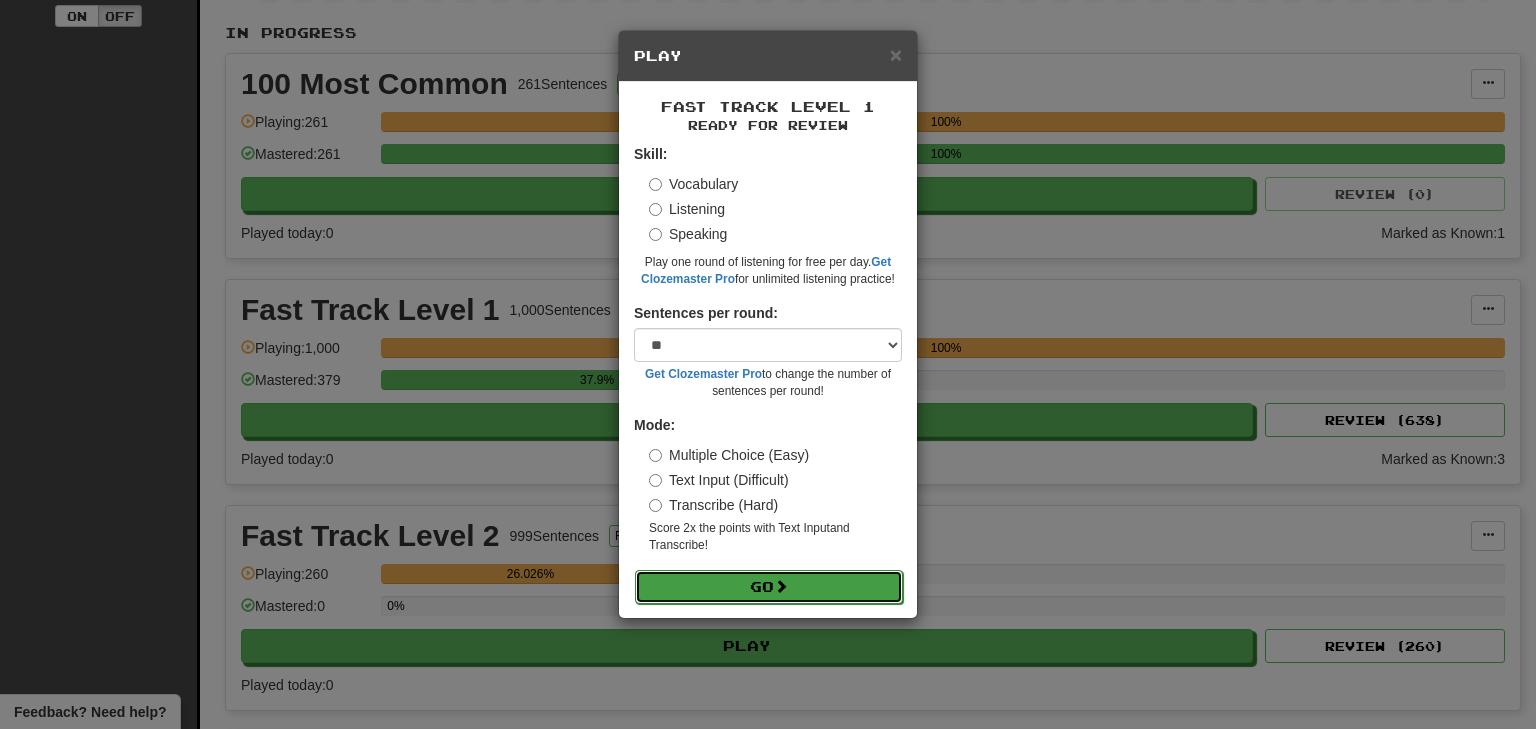 click on "Go" at bounding box center (769, 587) 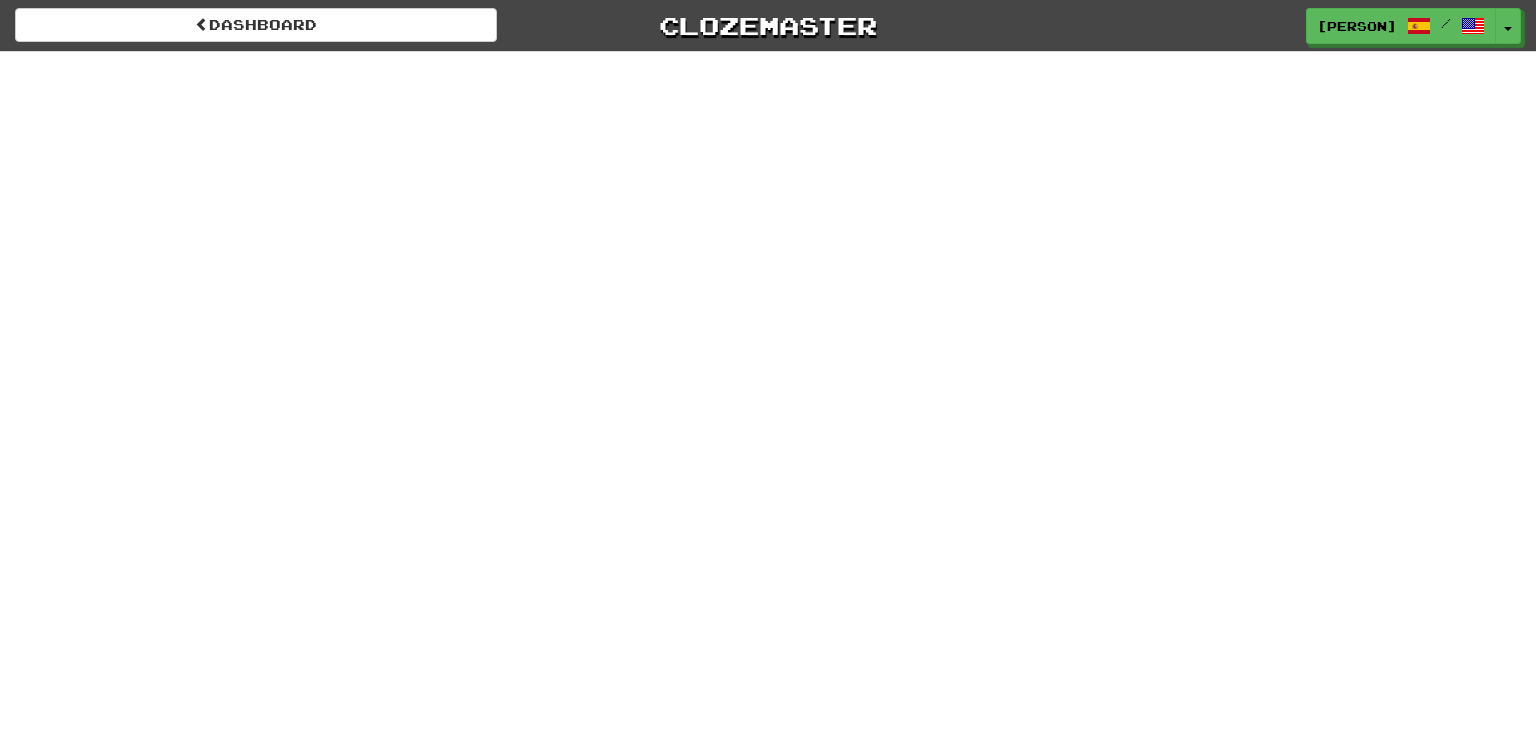 scroll, scrollTop: 0, scrollLeft: 0, axis: both 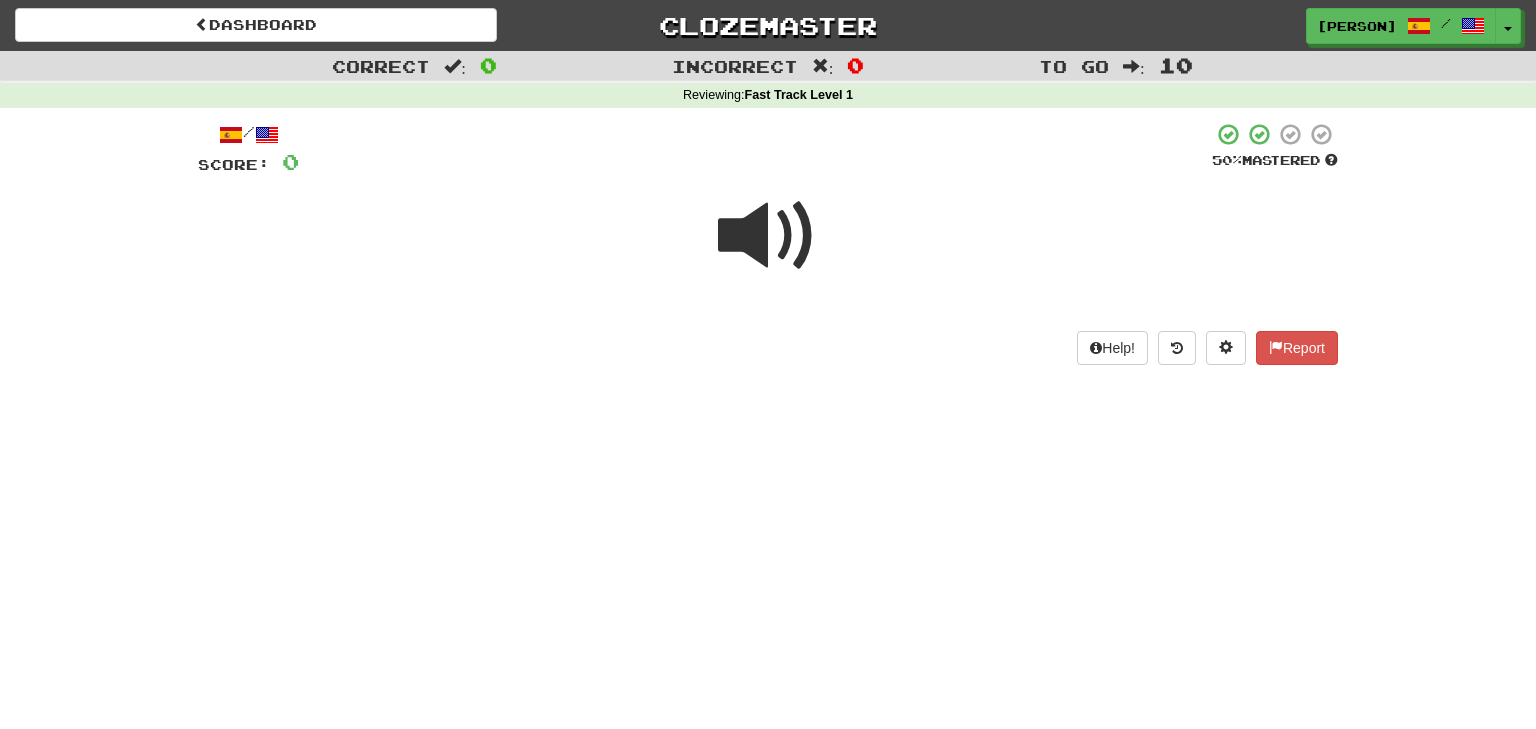 click at bounding box center (768, 236) 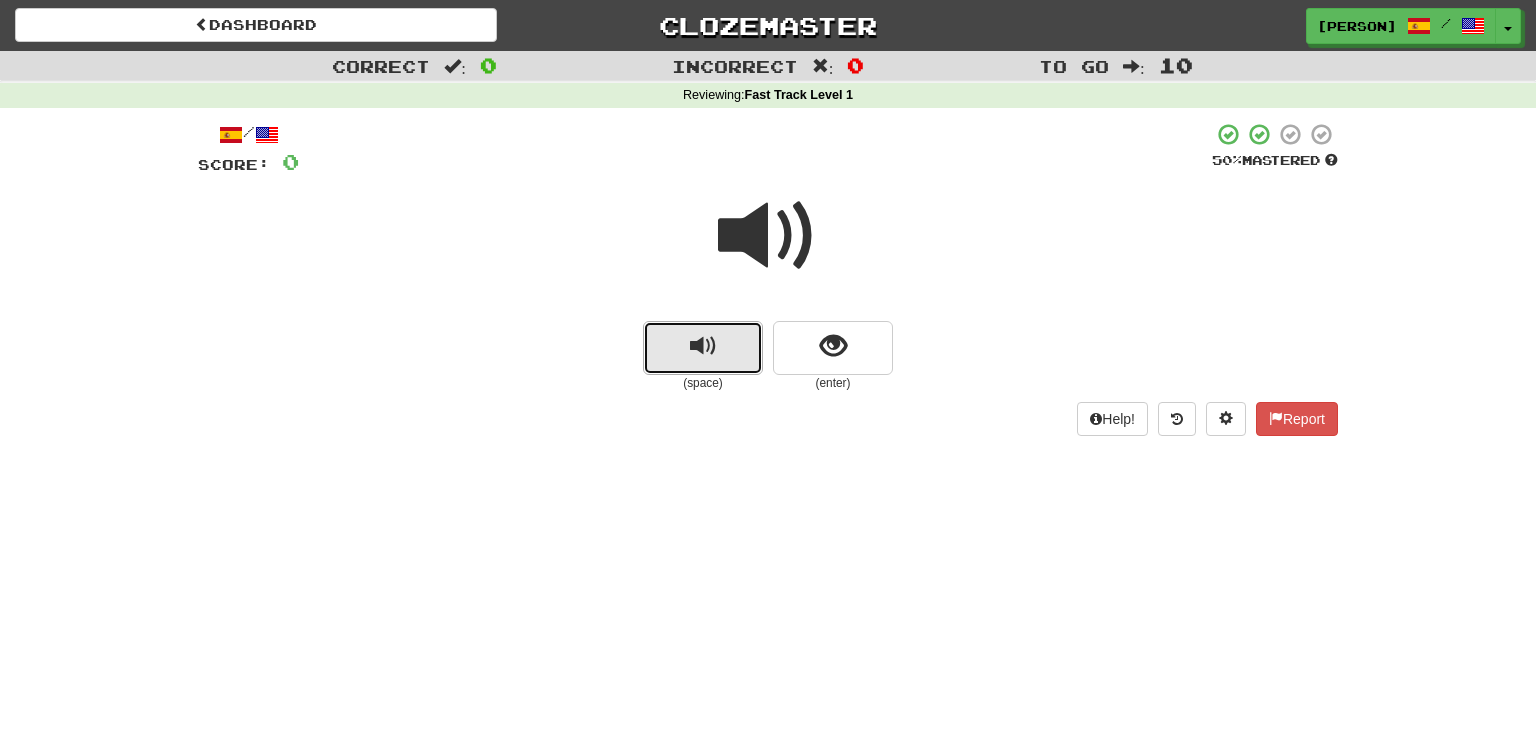 click at bounding box center (703, 348) 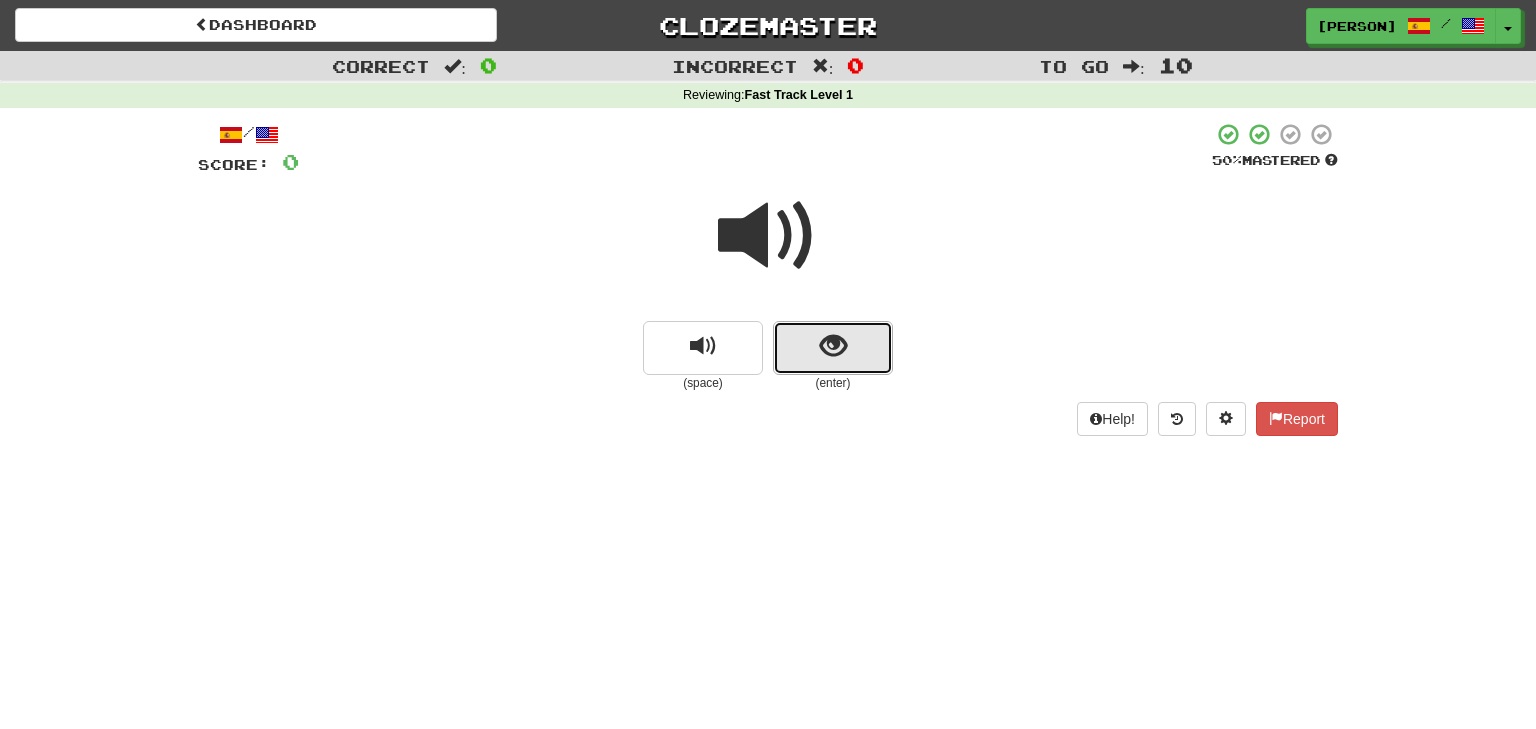 click at bounding box center [833, 346] 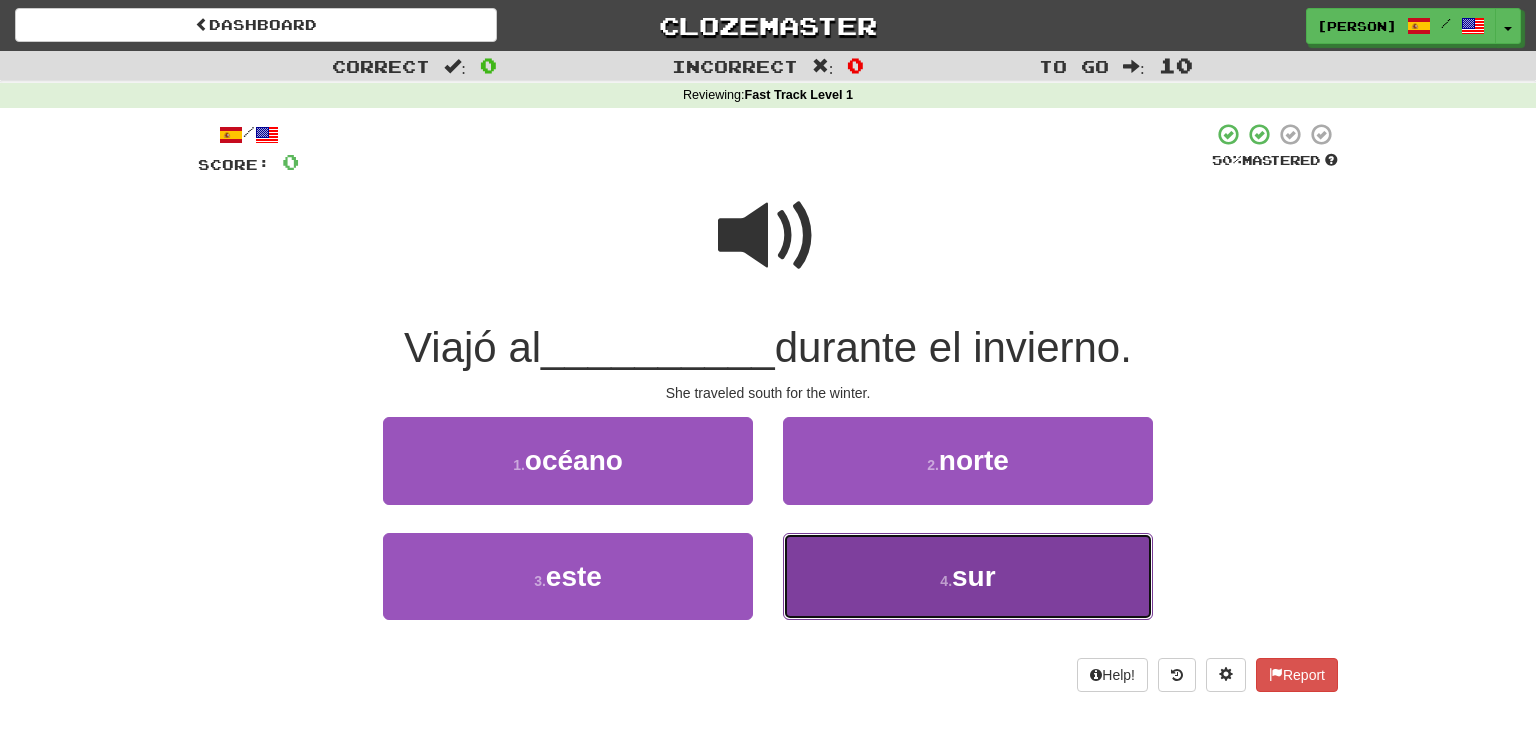 click on "4 .  sur" at bounding box center (968, 576) 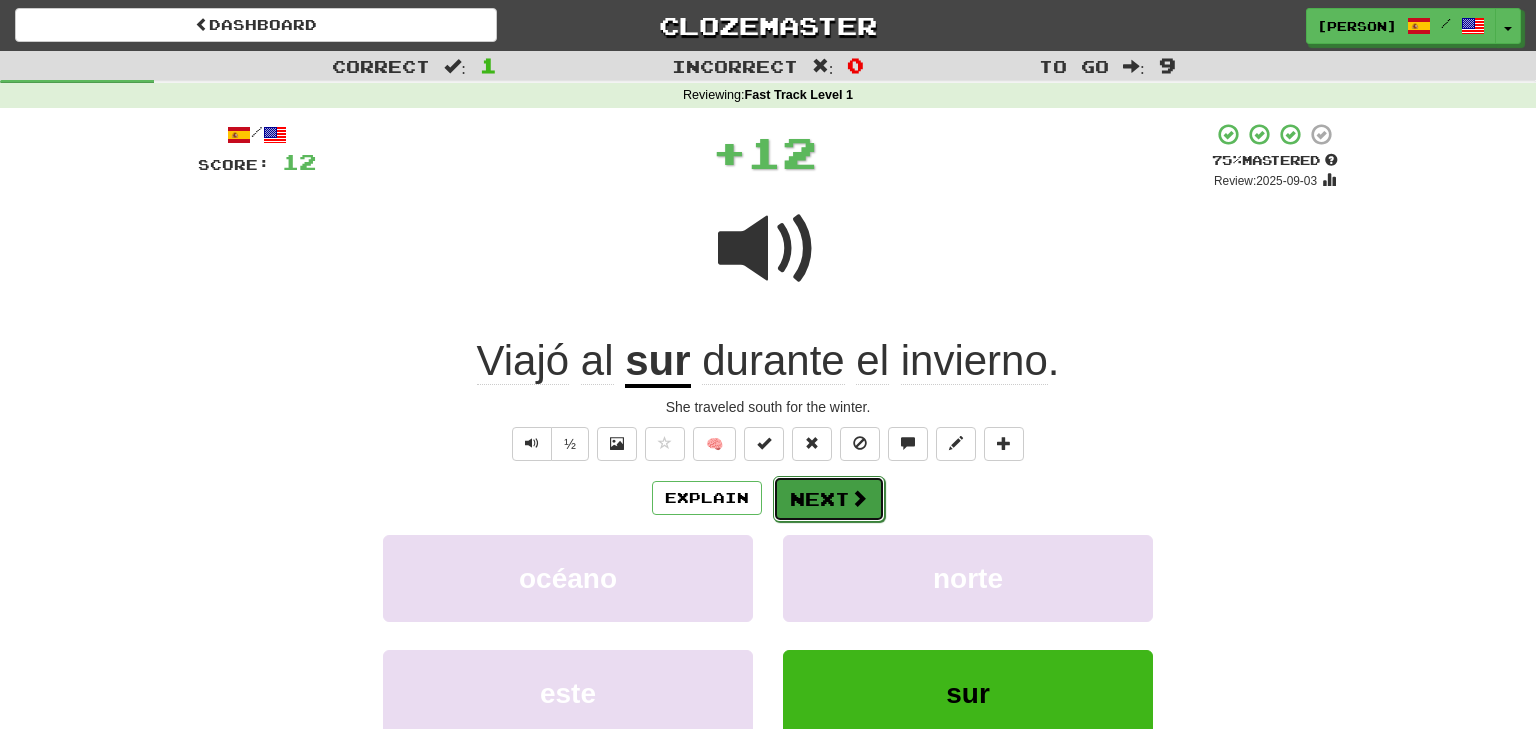 click on "Next" at bounding box center [829, 499] 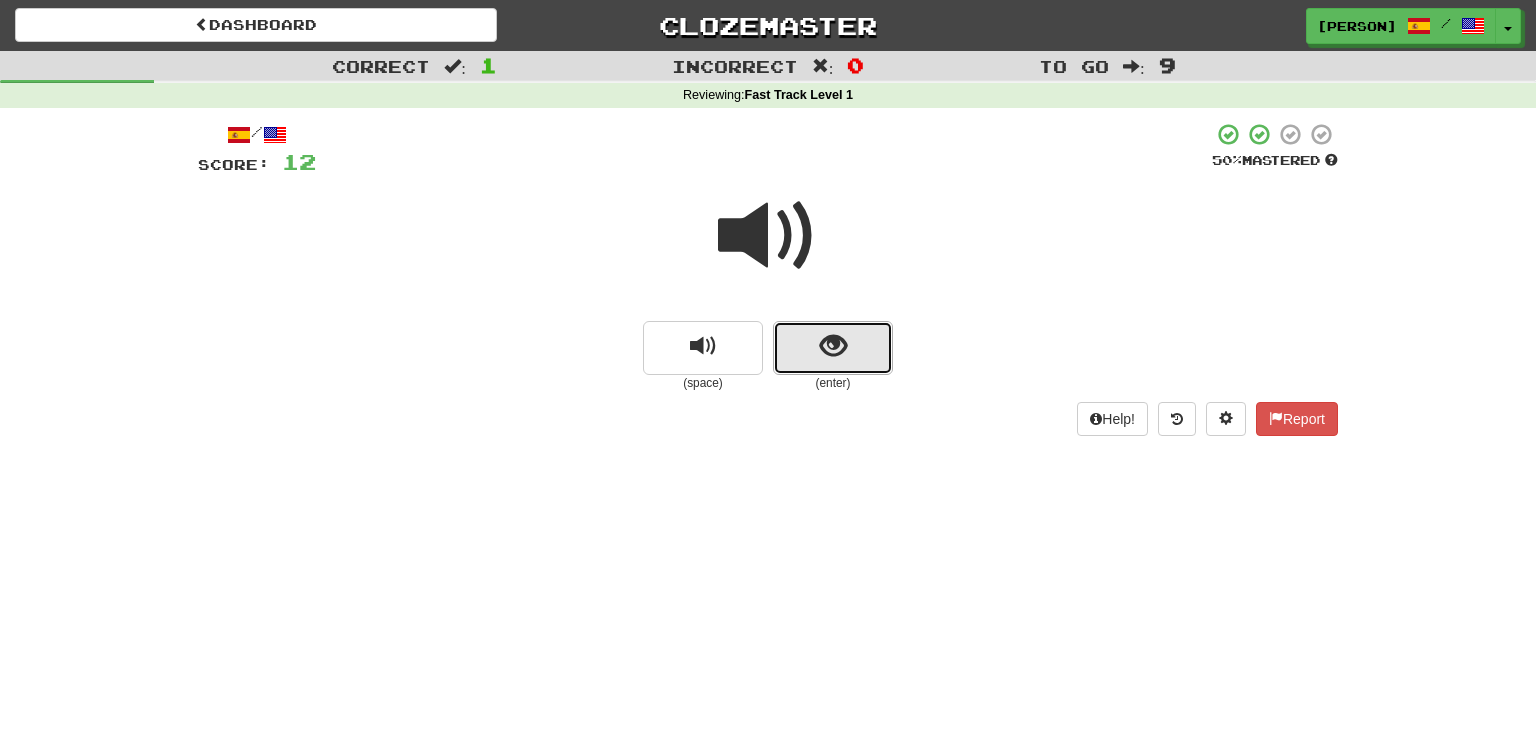 click at bounding box center (833, 346) 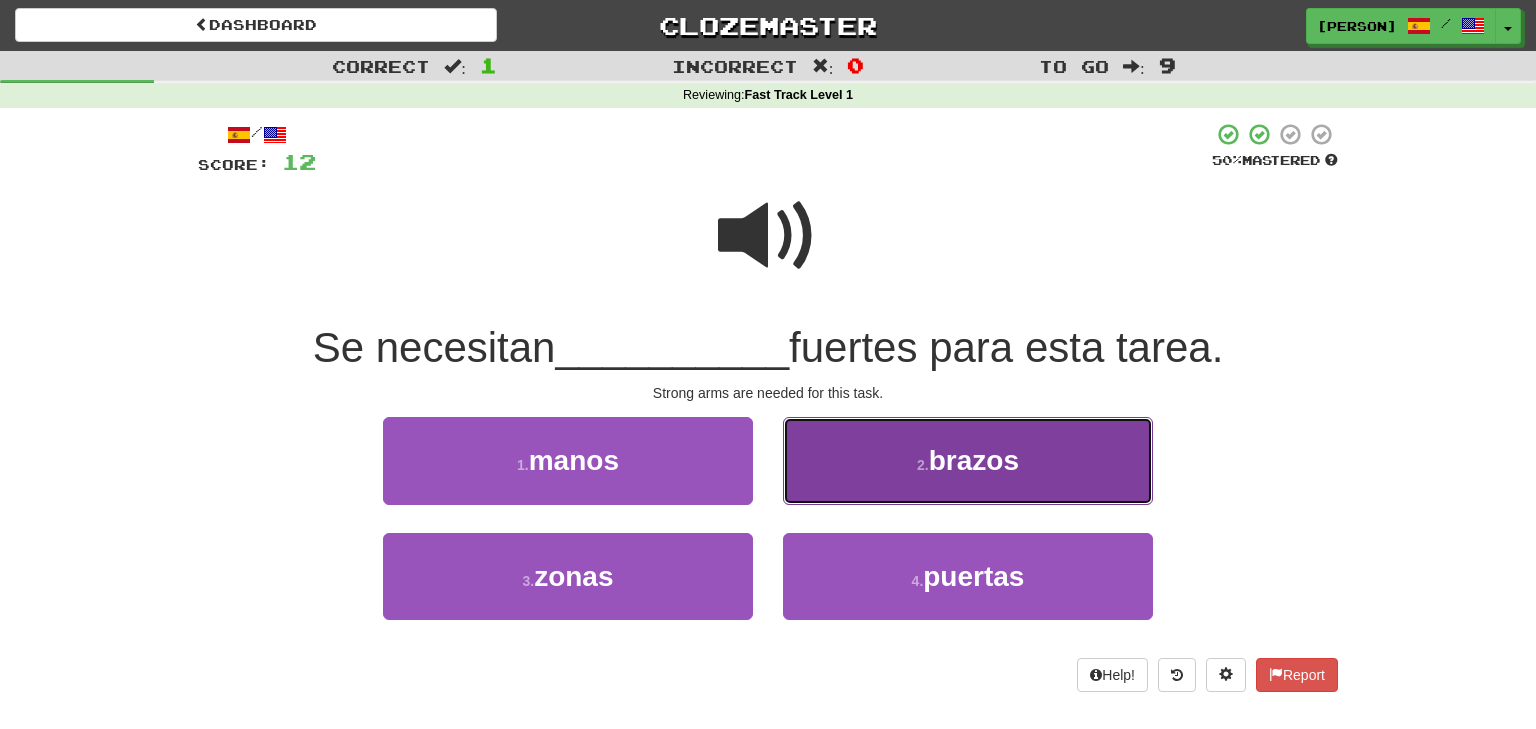 click on "2 . brazos" at bounding box center (968, 460) 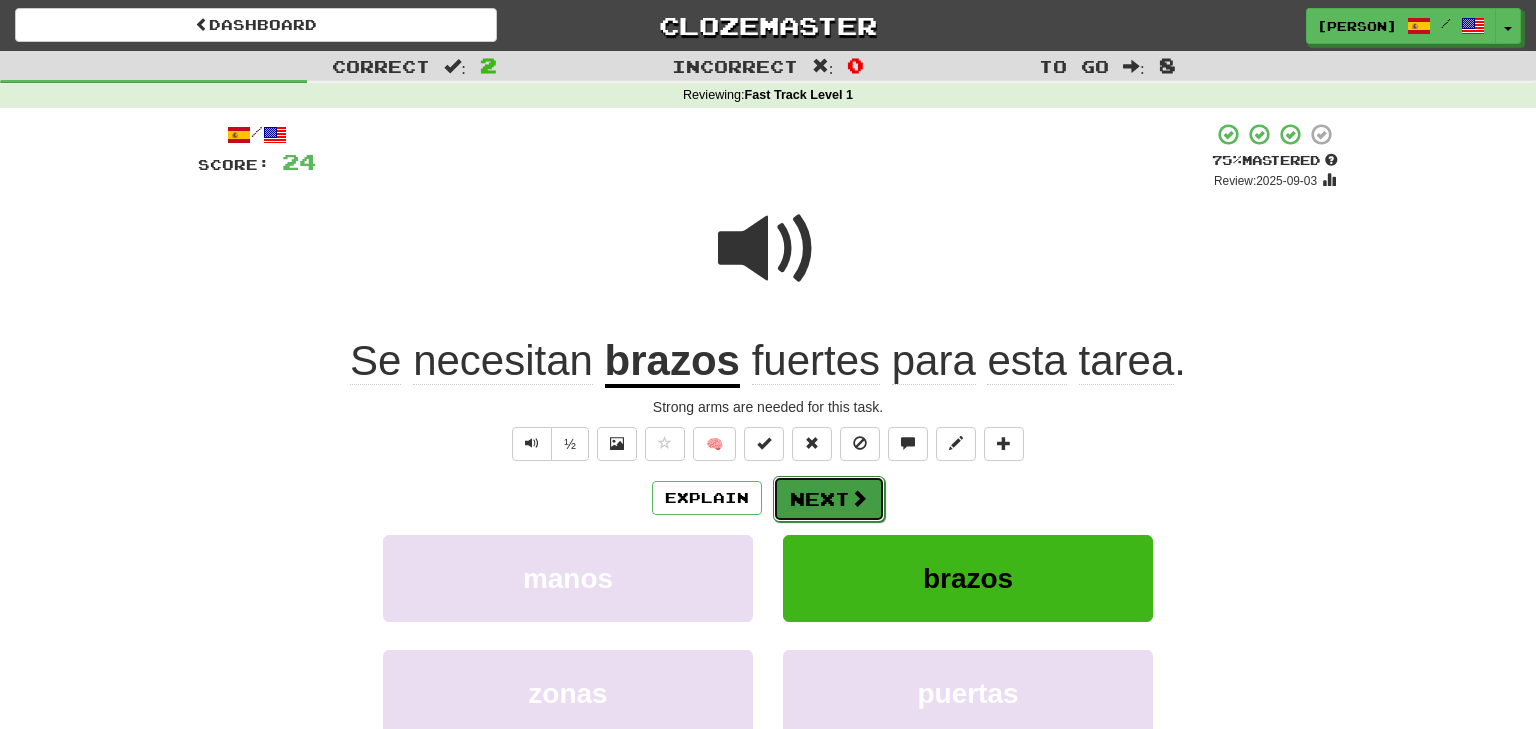 click on "Next" at bounding box center (829, 499) 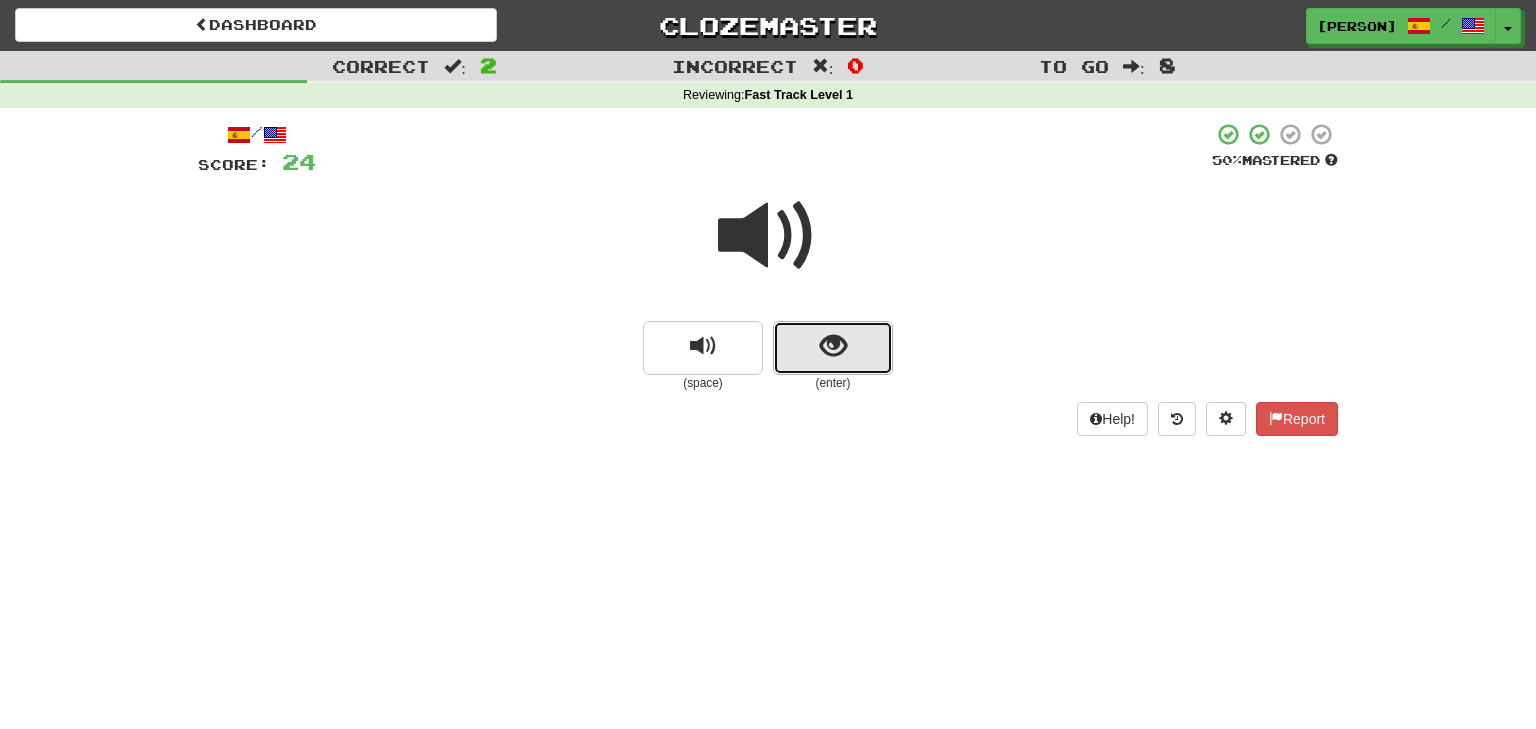 click at bounding box center [833, 348] 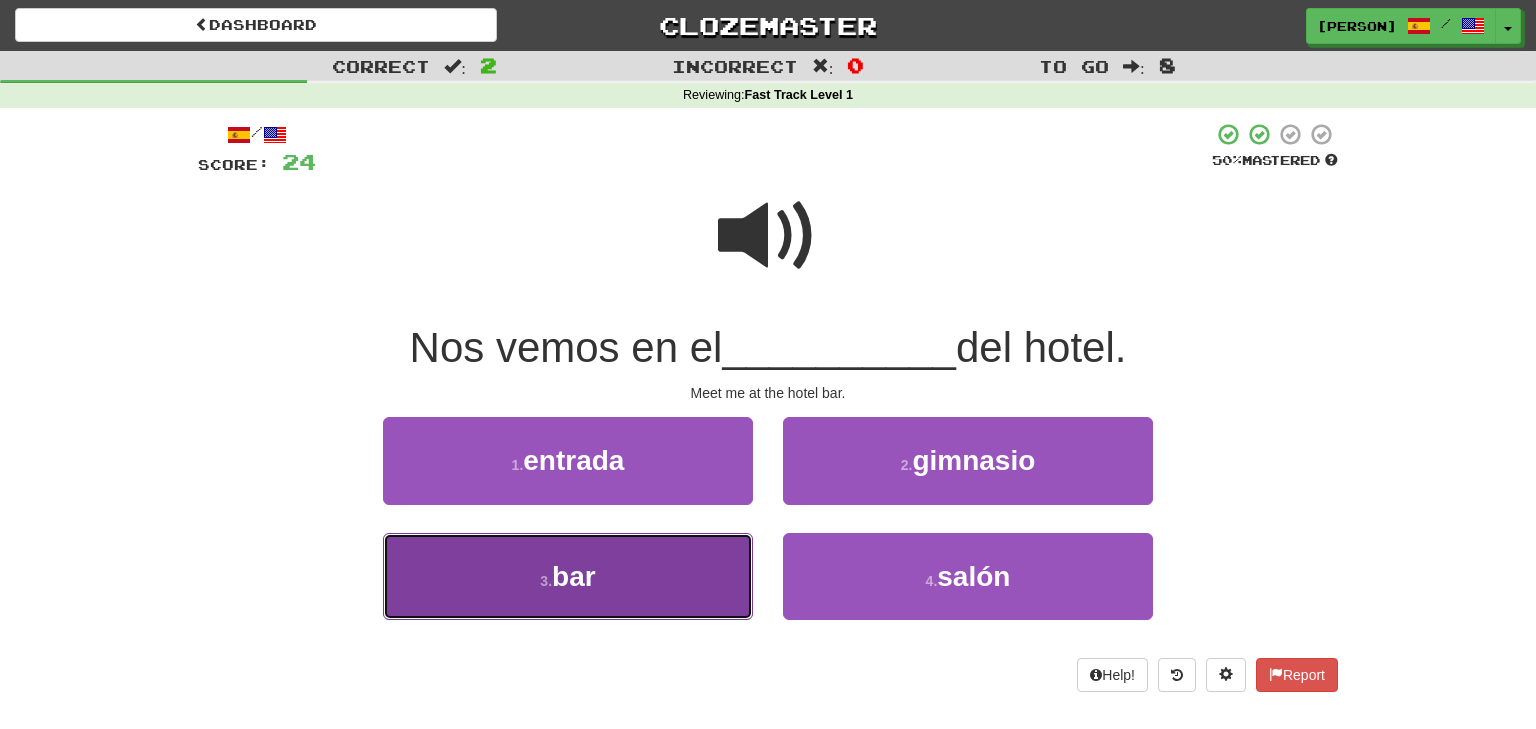 click on "3 .  bar" at bounding box center (568, 576) 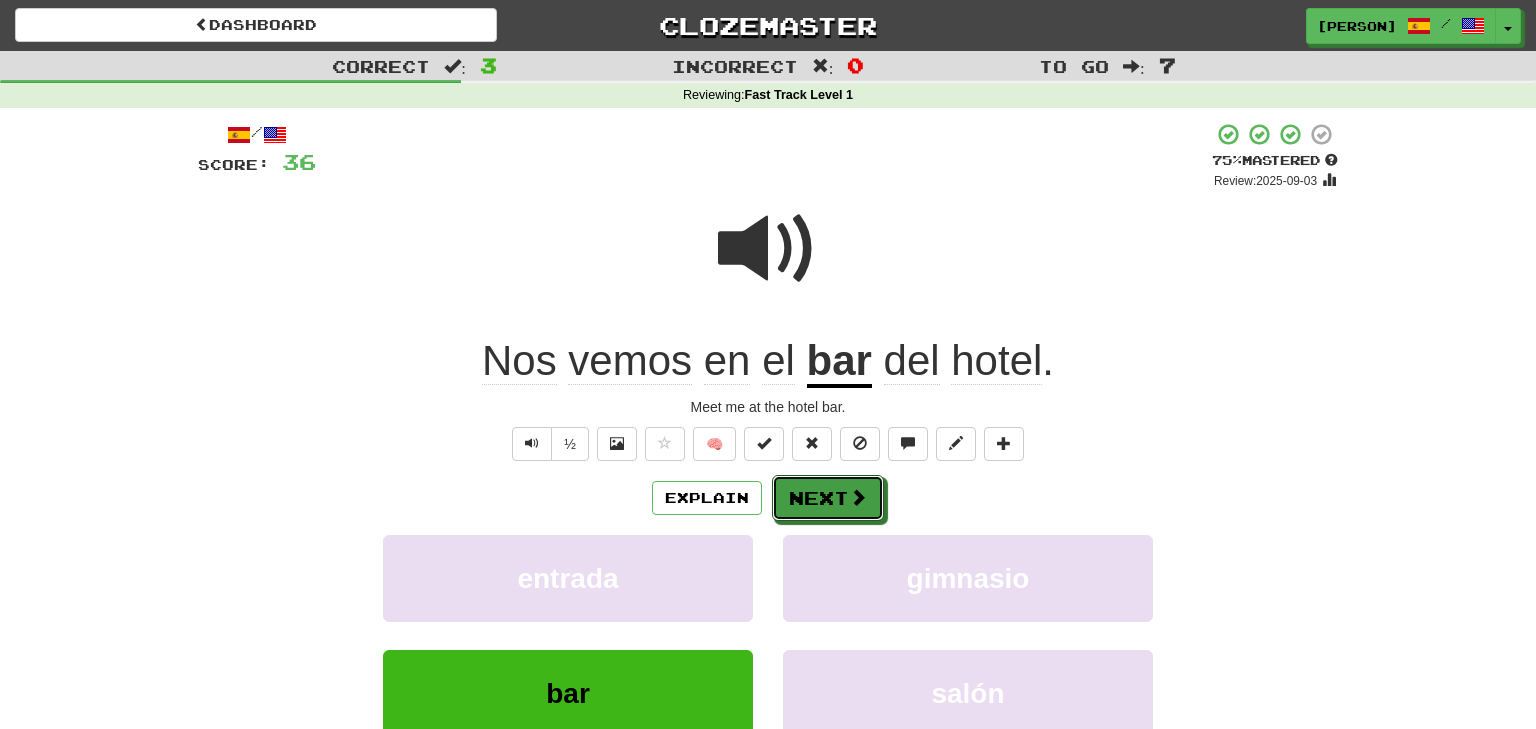 drag, startPoint x: 837, startPoint y: 497, endPoint x: 768, endPoint y: 600, distance: 123.97581 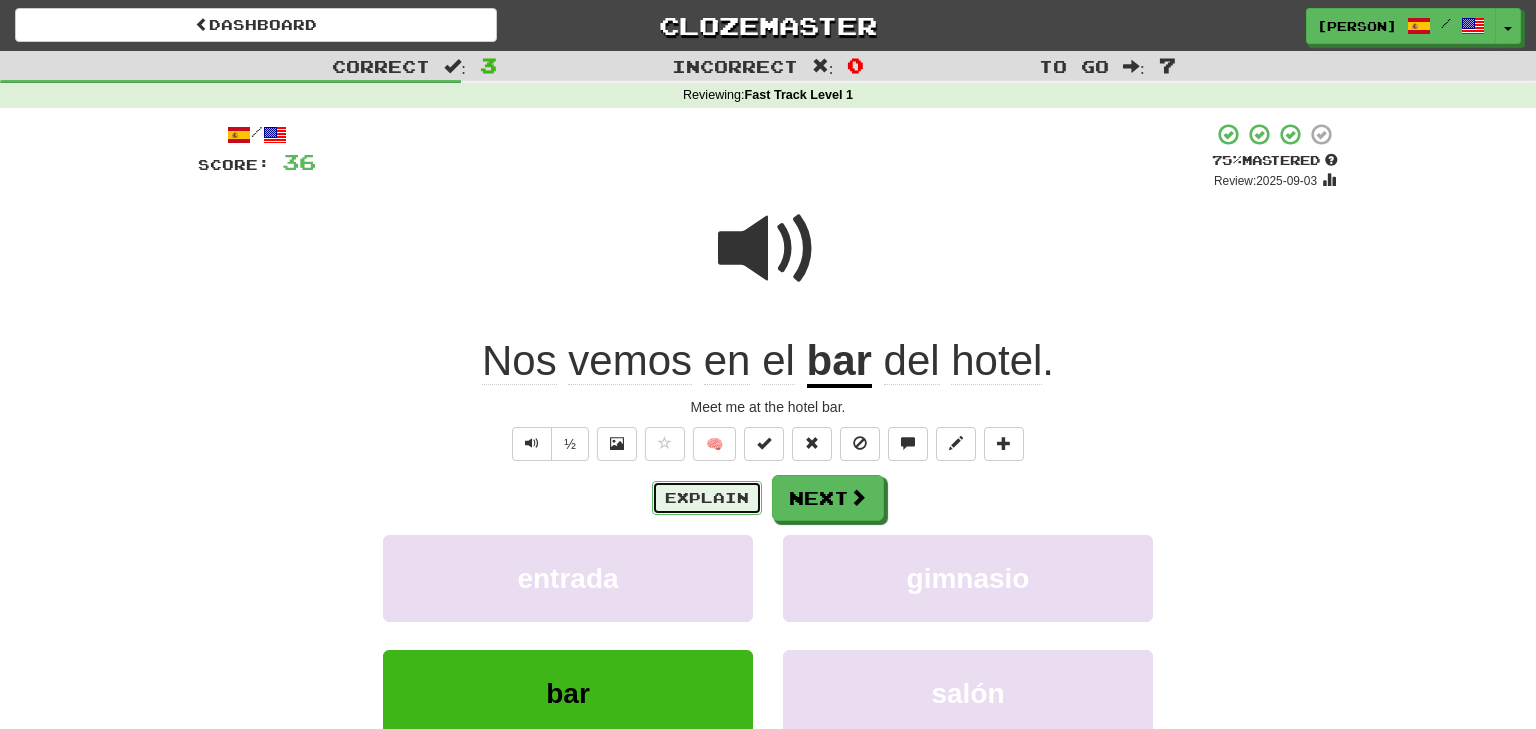 click on "Explain" at bounding box center [707, 498] 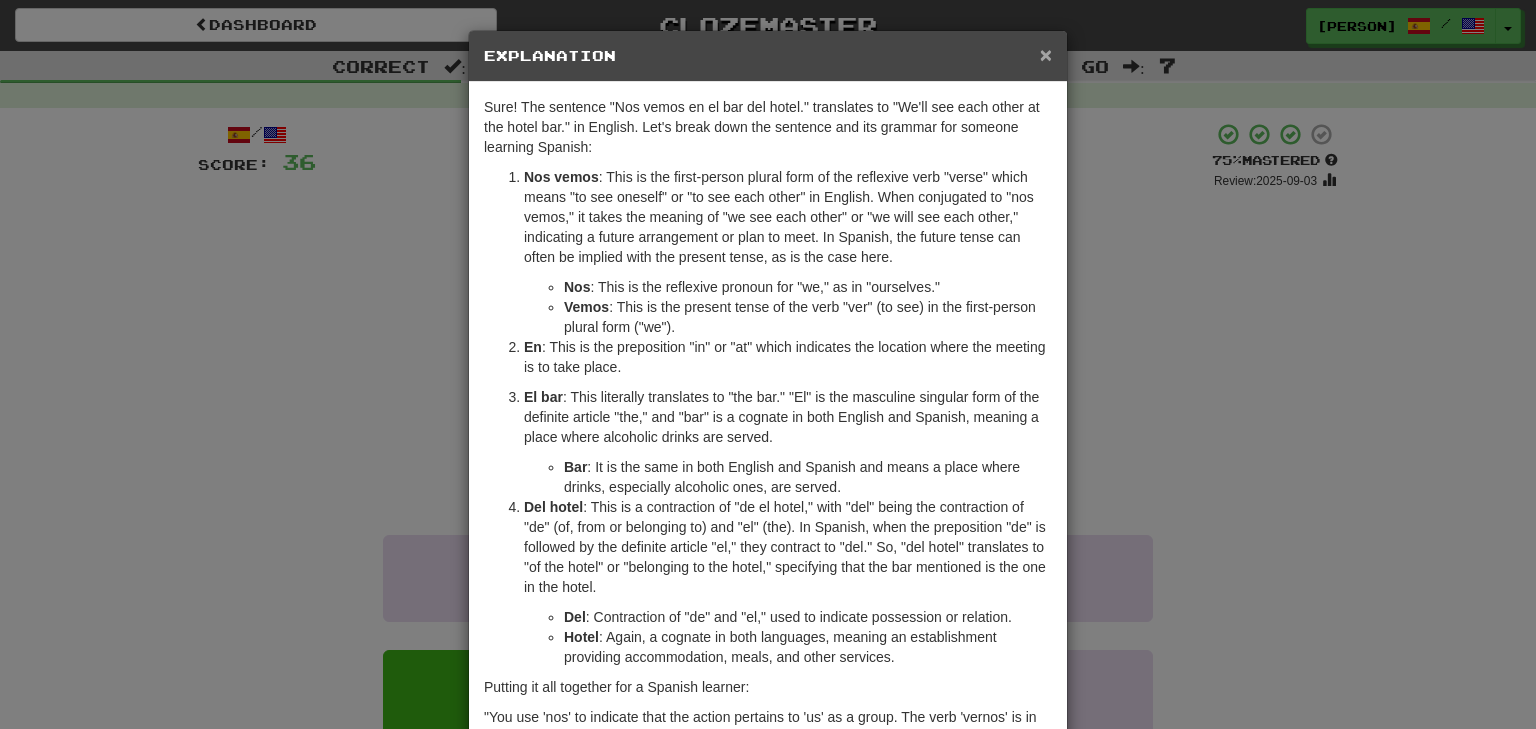 click on "×" at bounding box center [1046, 54] 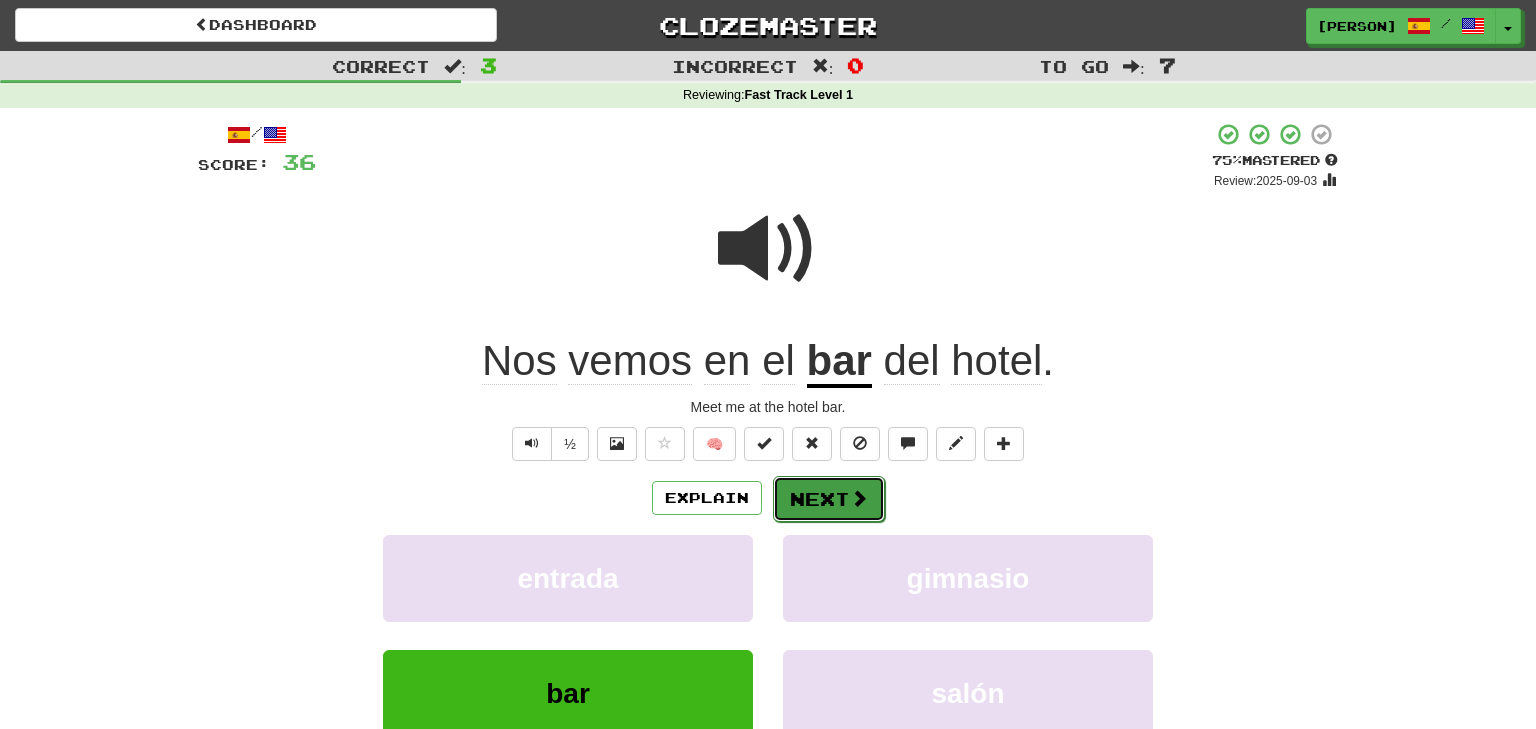 click on "Next" at bounding box center (829, 499) 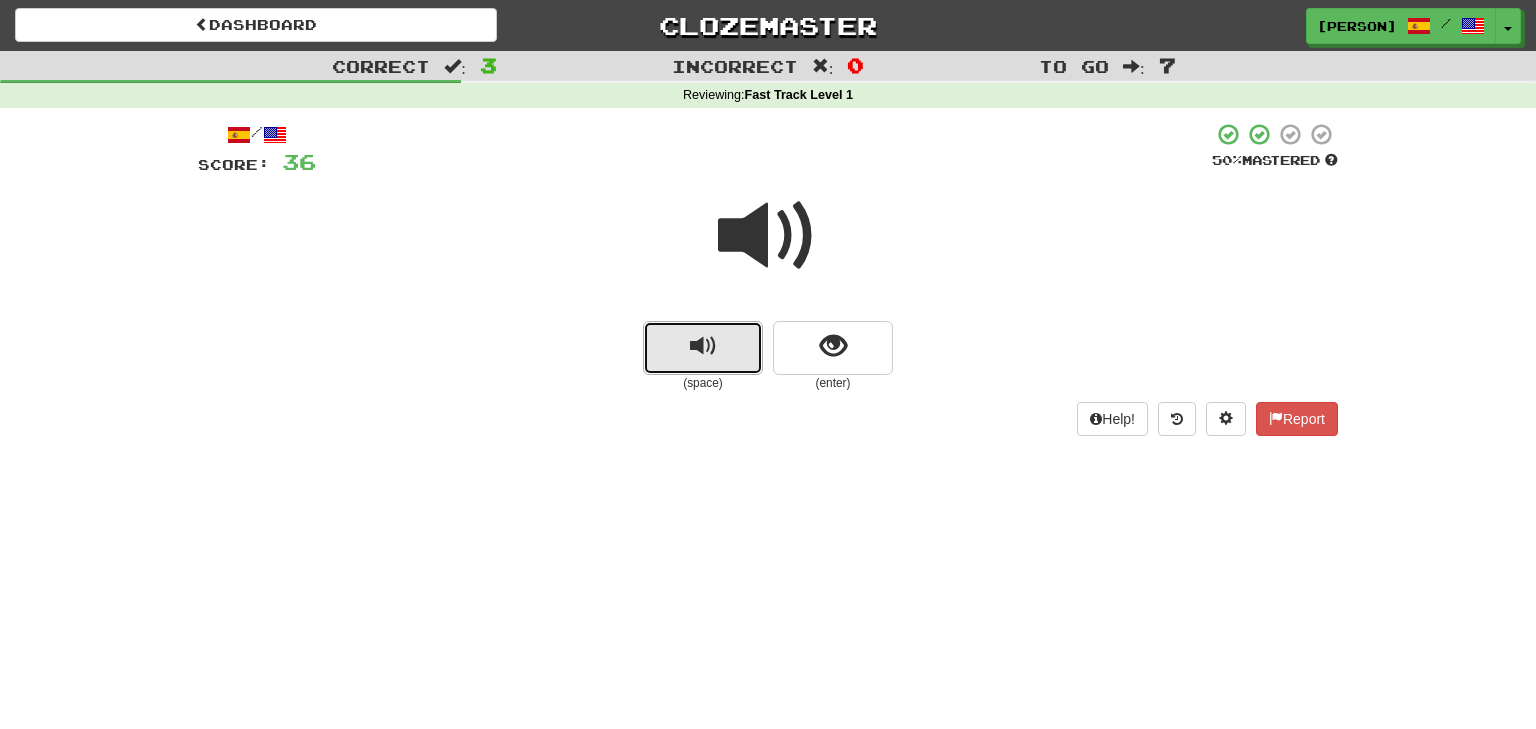 click at bounding box center [703, 348] 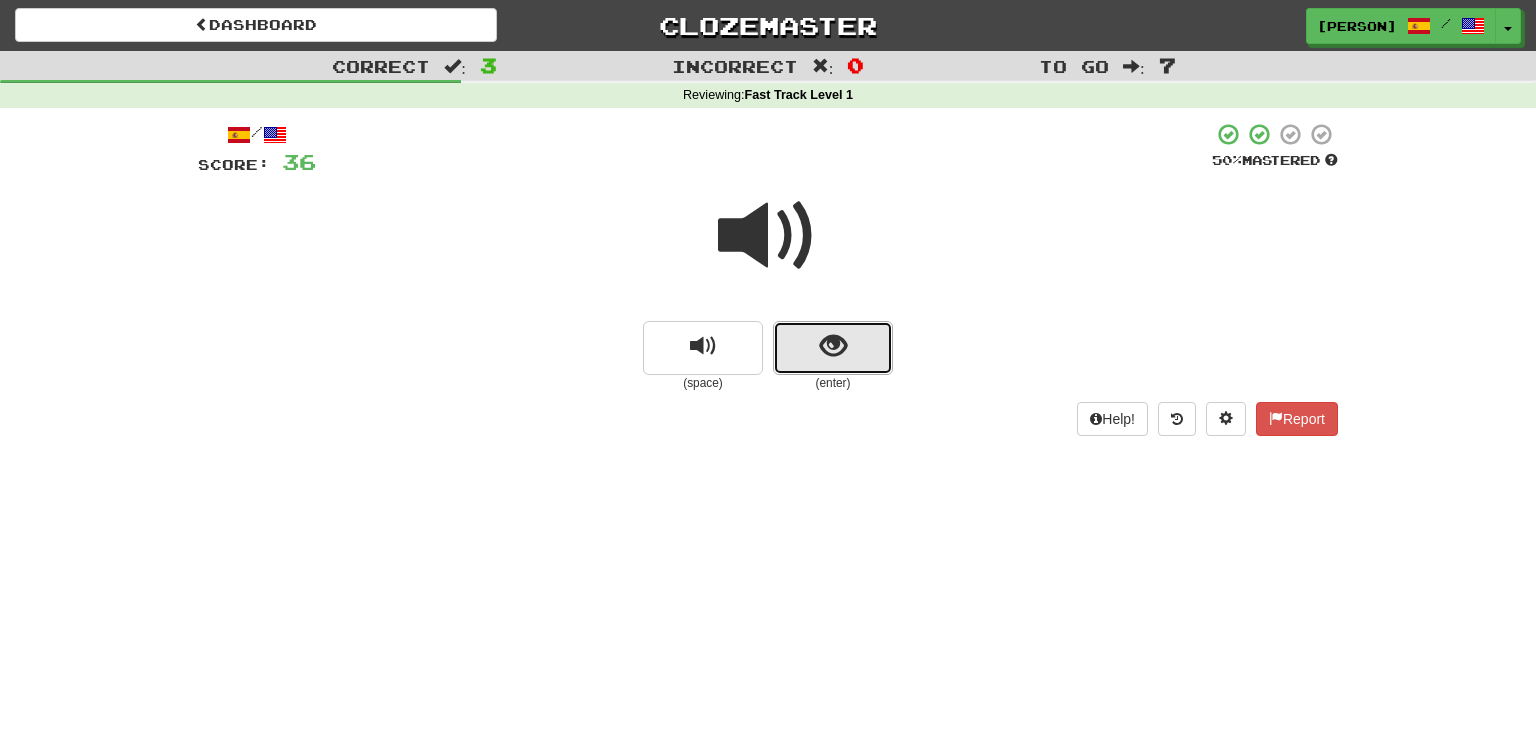 click at bounding box center (833, 346) 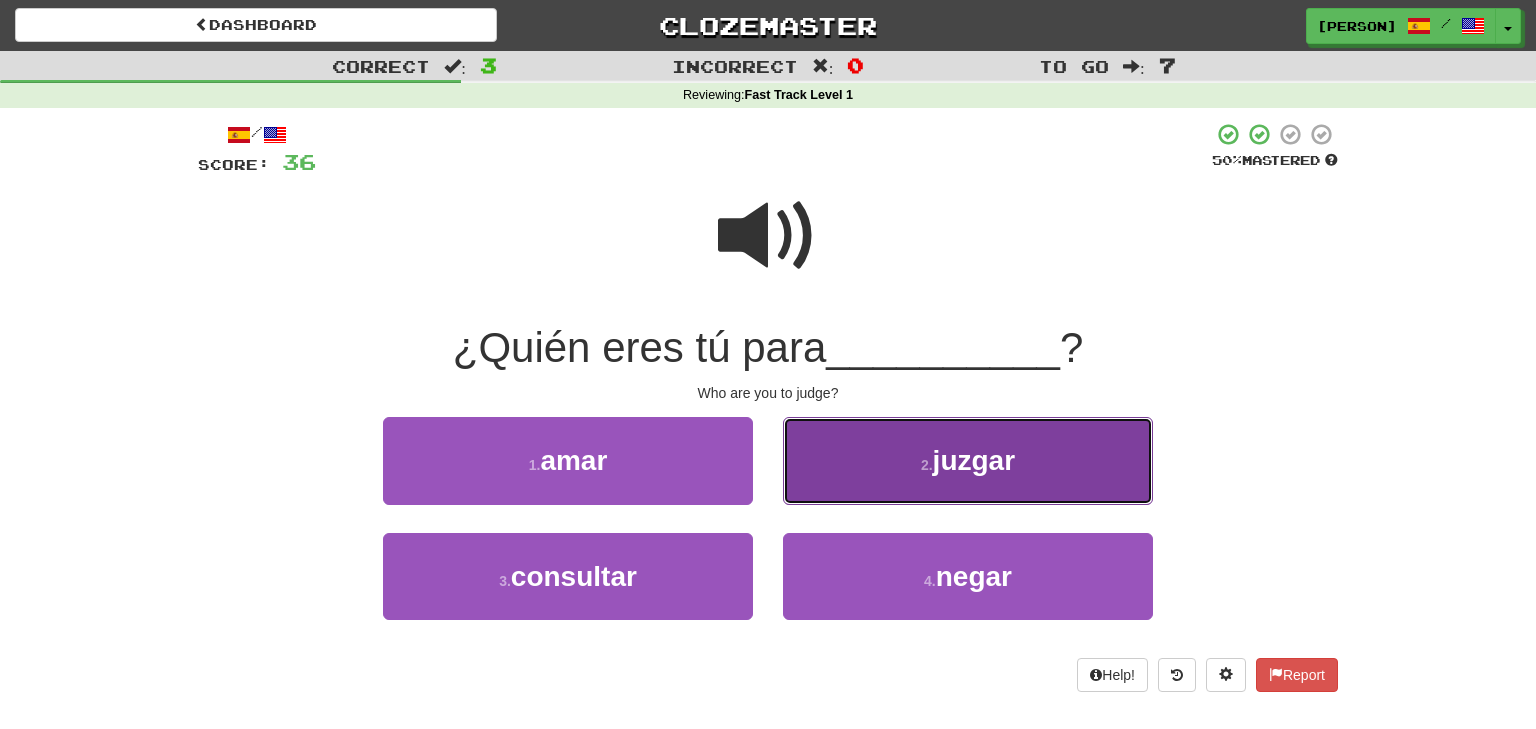 click on "2 .  juzgar" at bounding box center [968, 460] 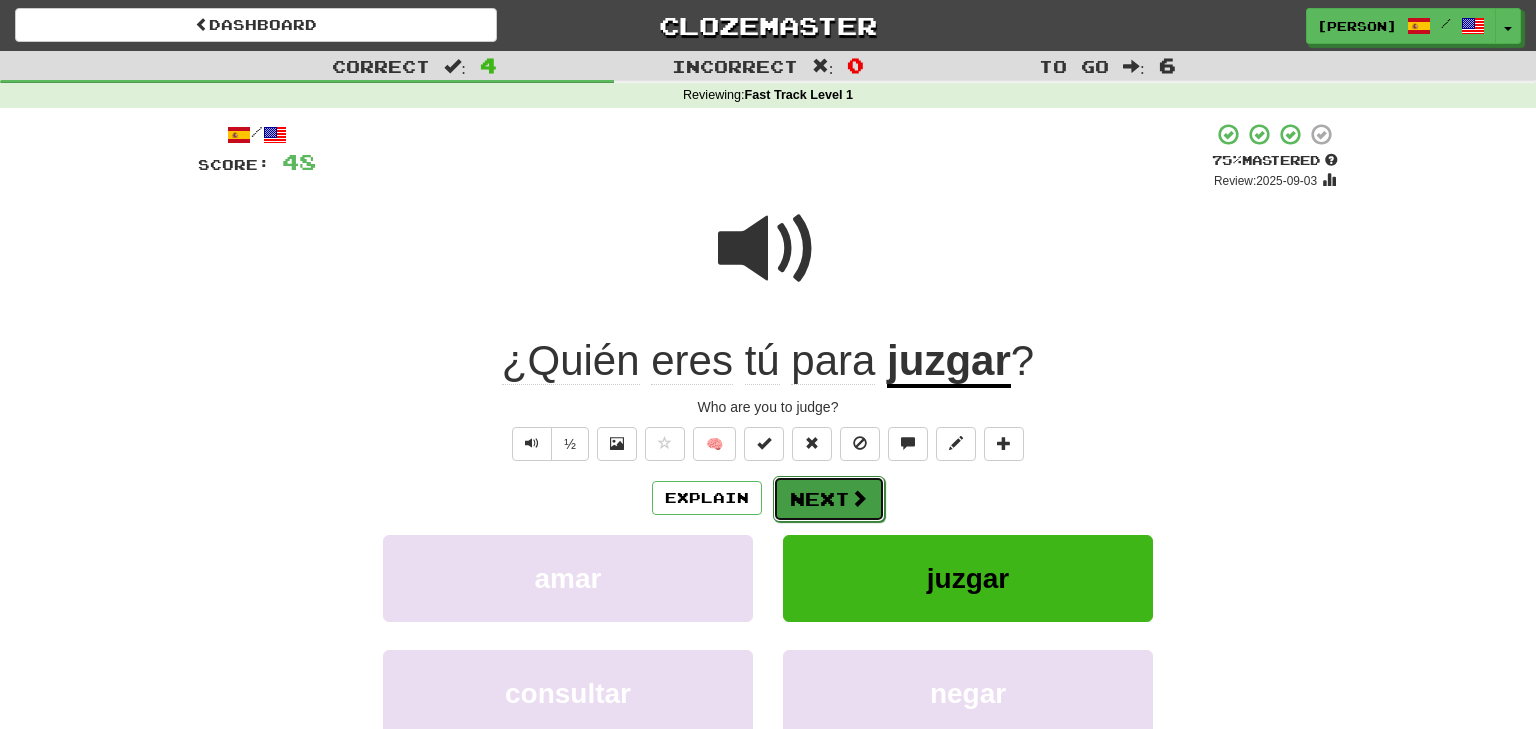 click on "Next" at bounding box center [829, 499] 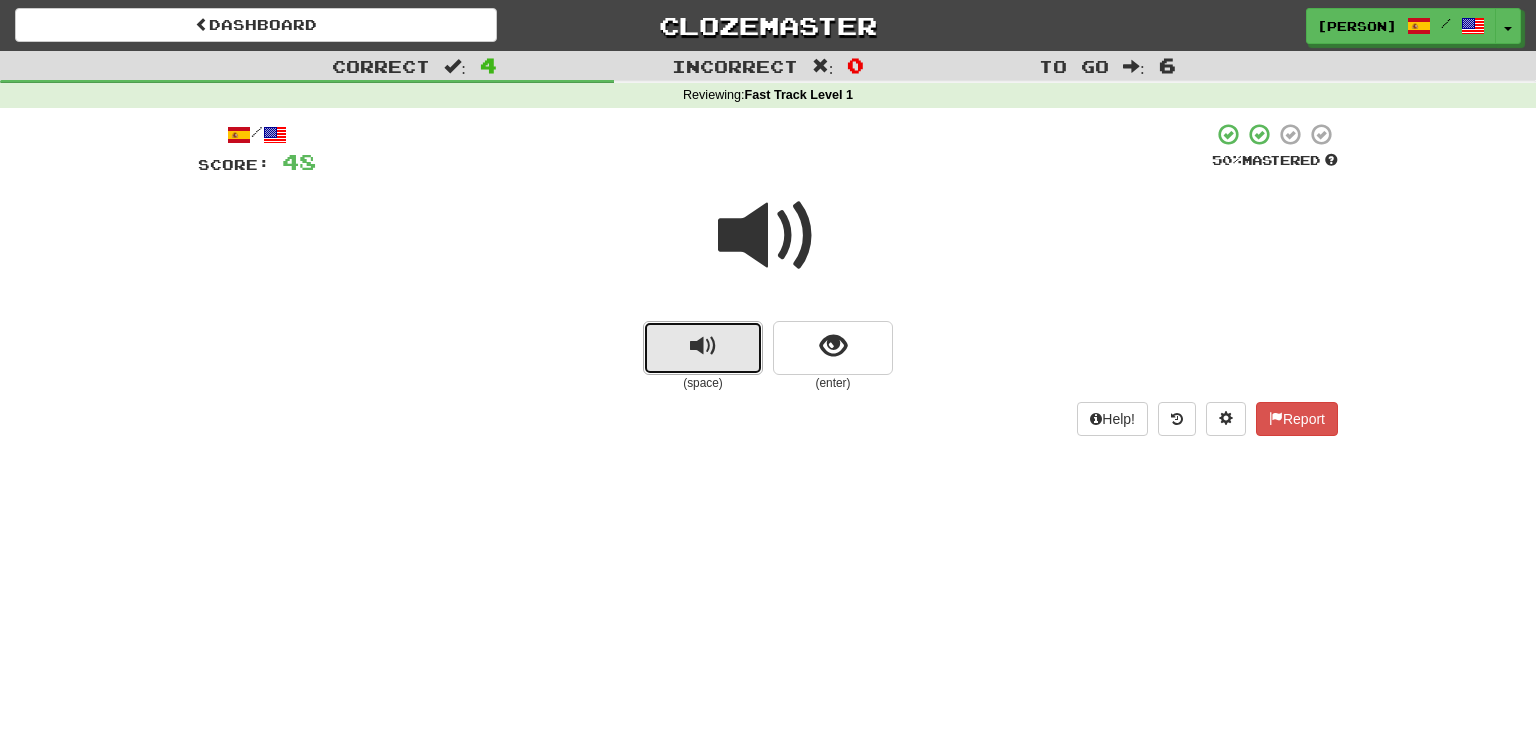 click at bounding box center [703, 346] 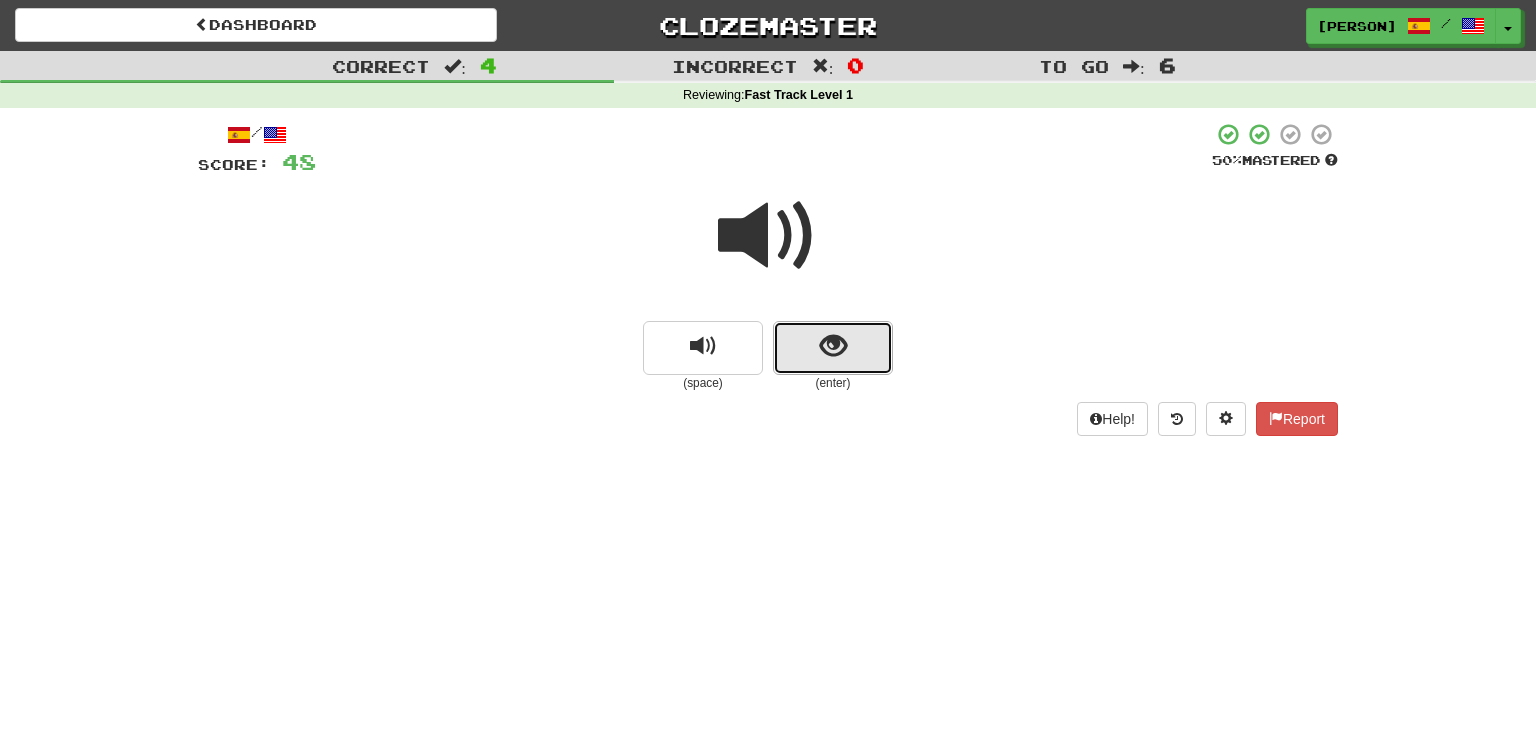click at bounding box center (833, 348) 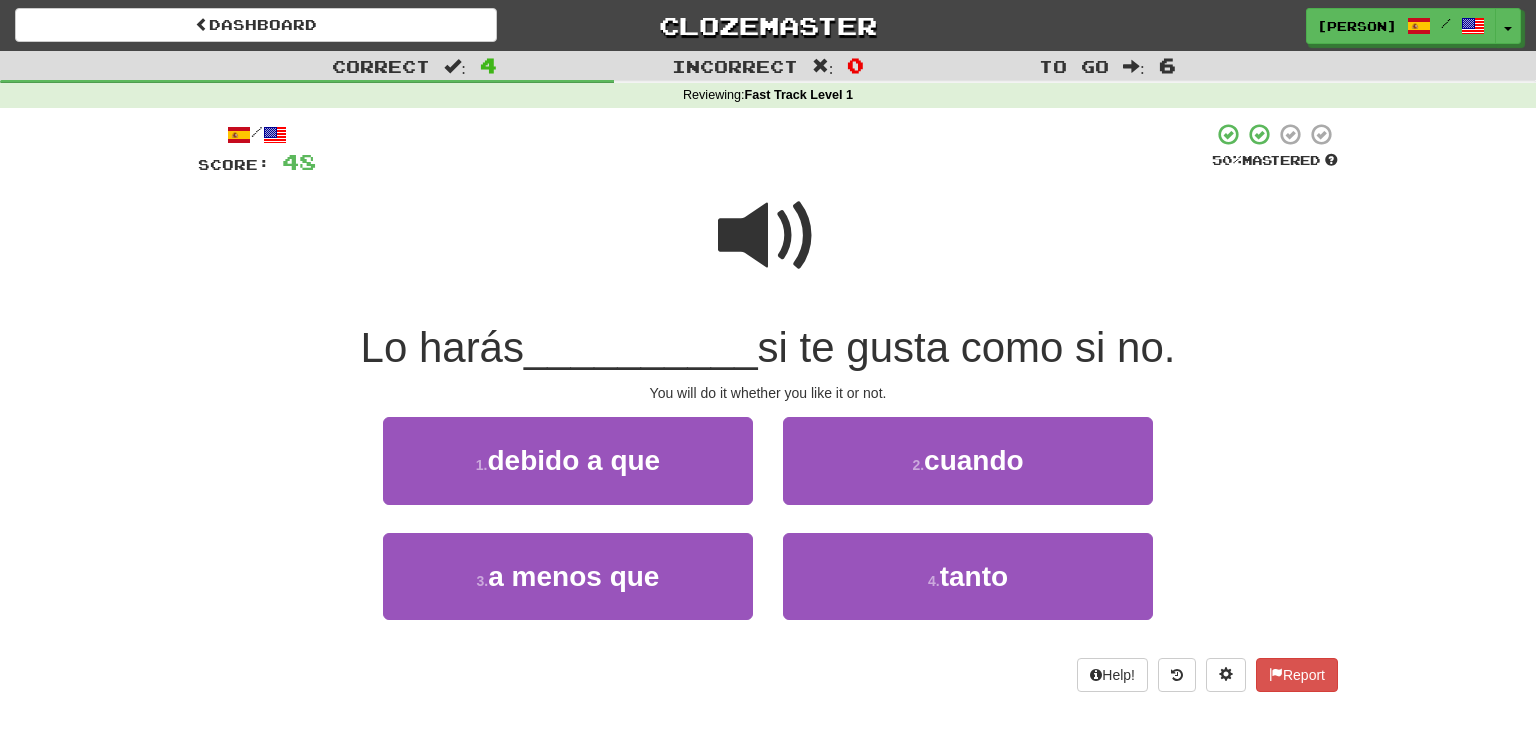 click at bounding box center (768, 236) 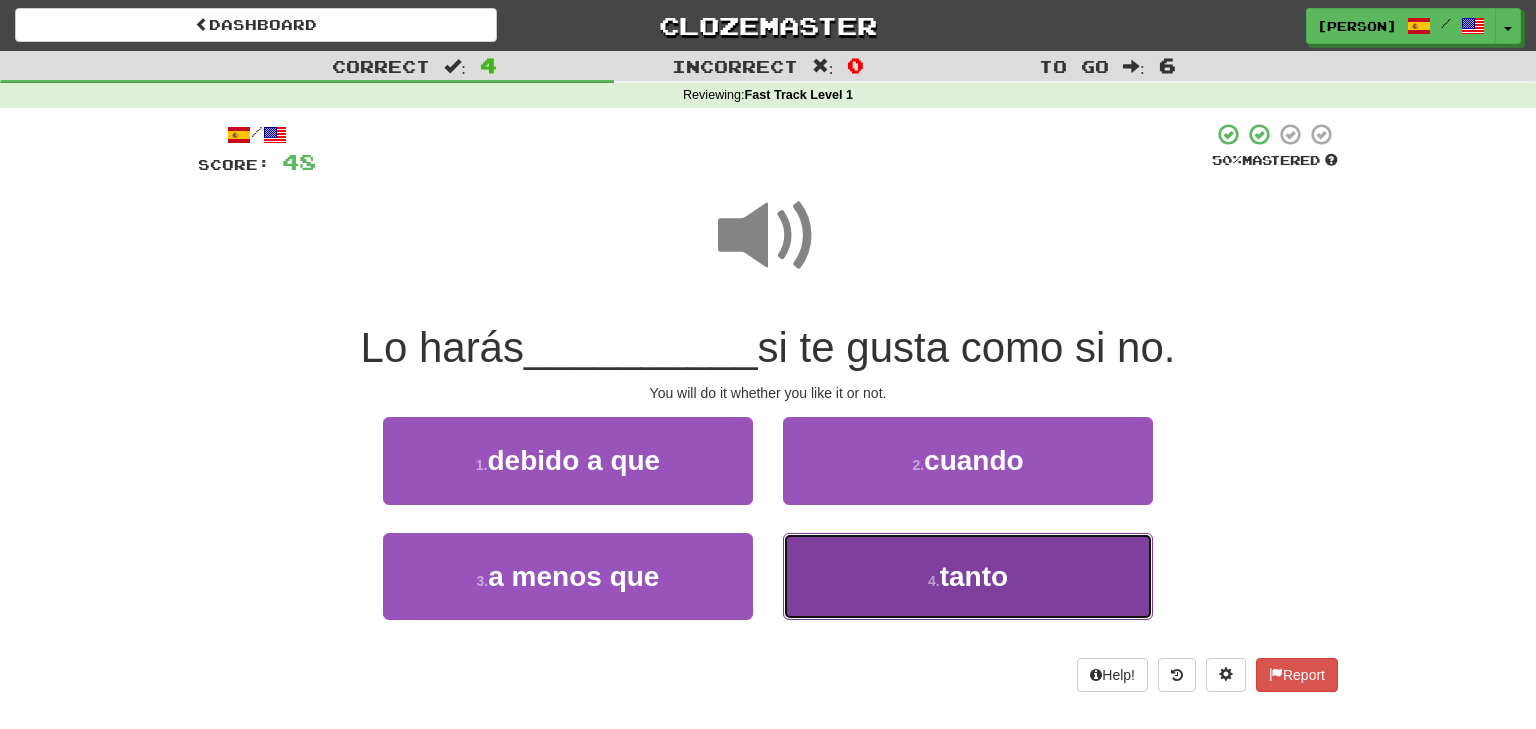 click on "4 .  tanto" at bounding box center [968, 576] 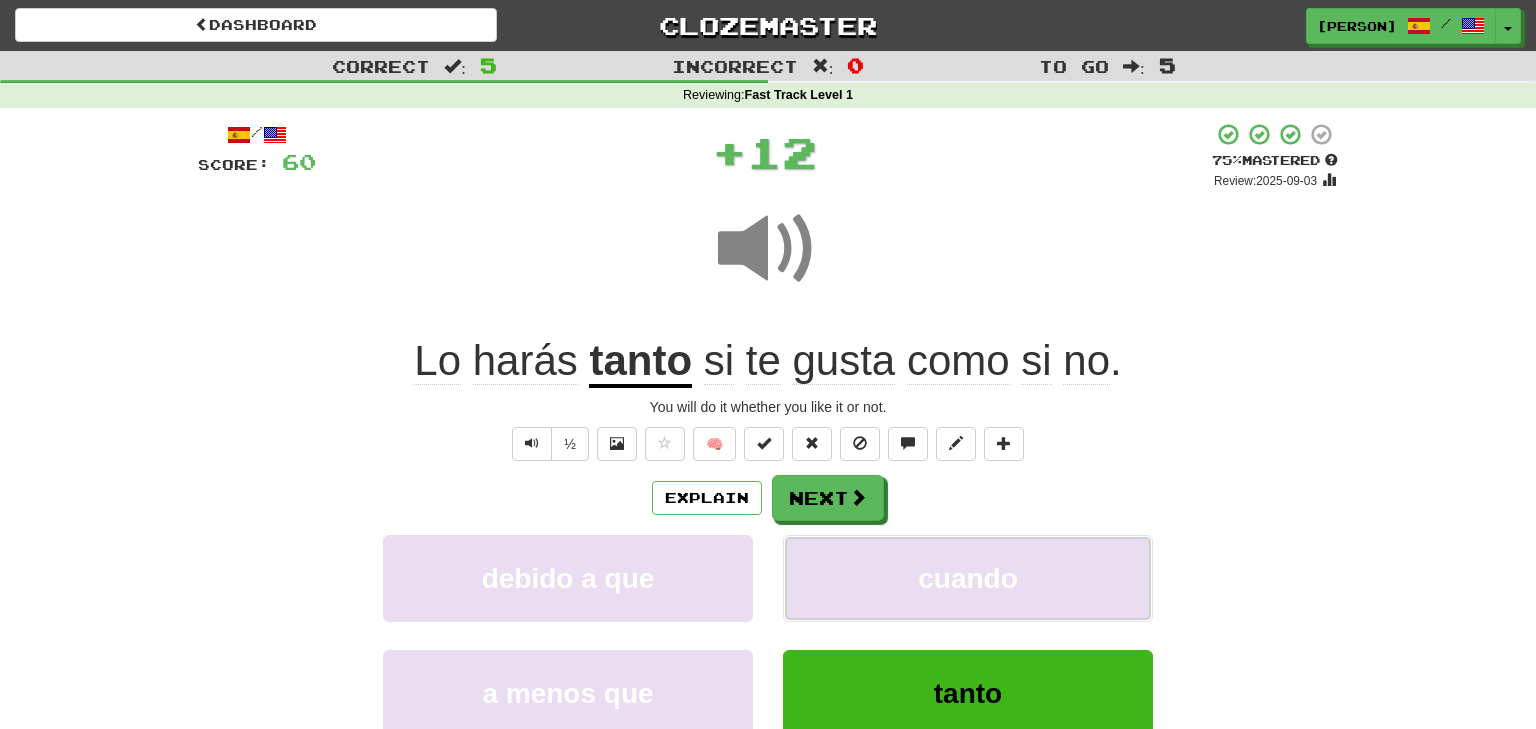 click on "cuando" at bounding box center (968, 578) 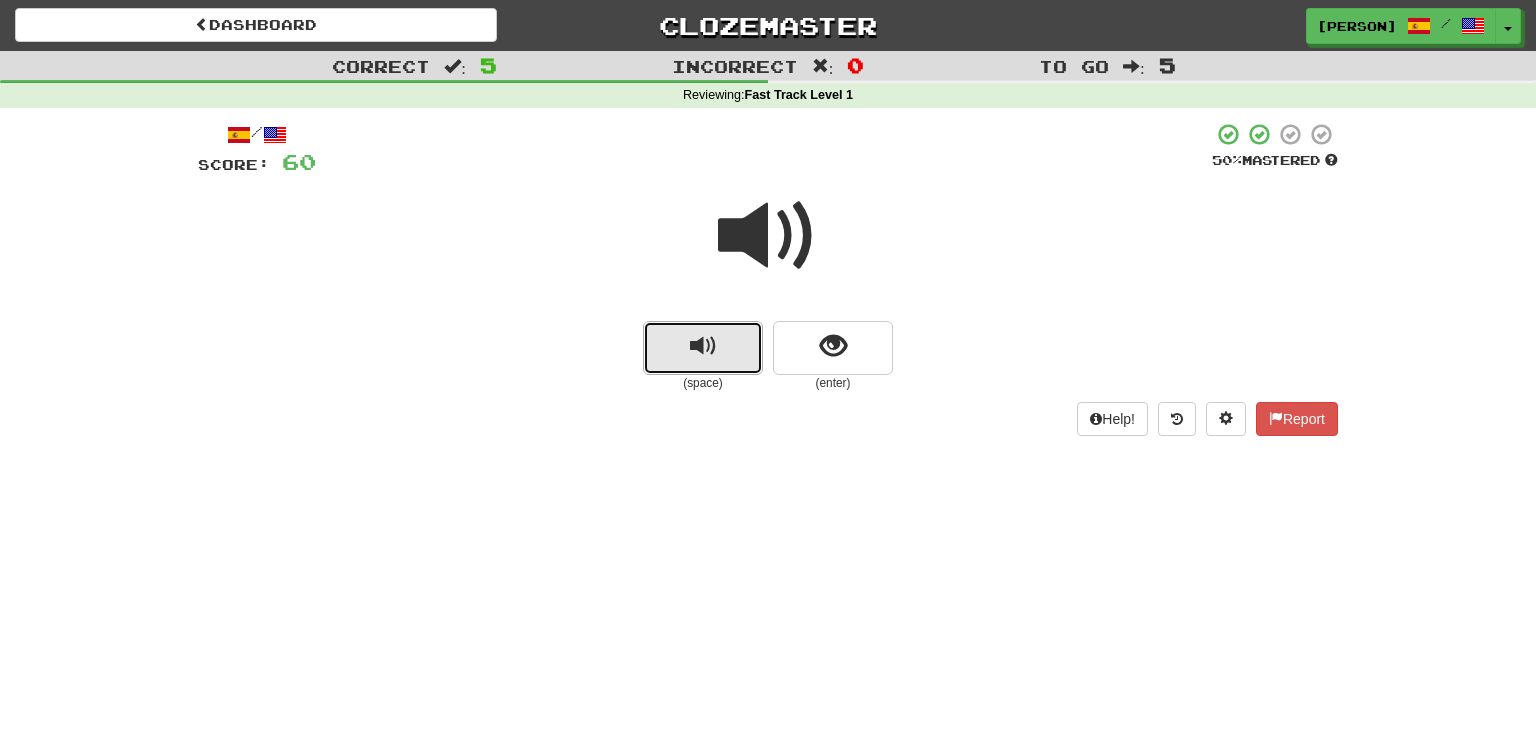 click at bounding box center (703, 348) 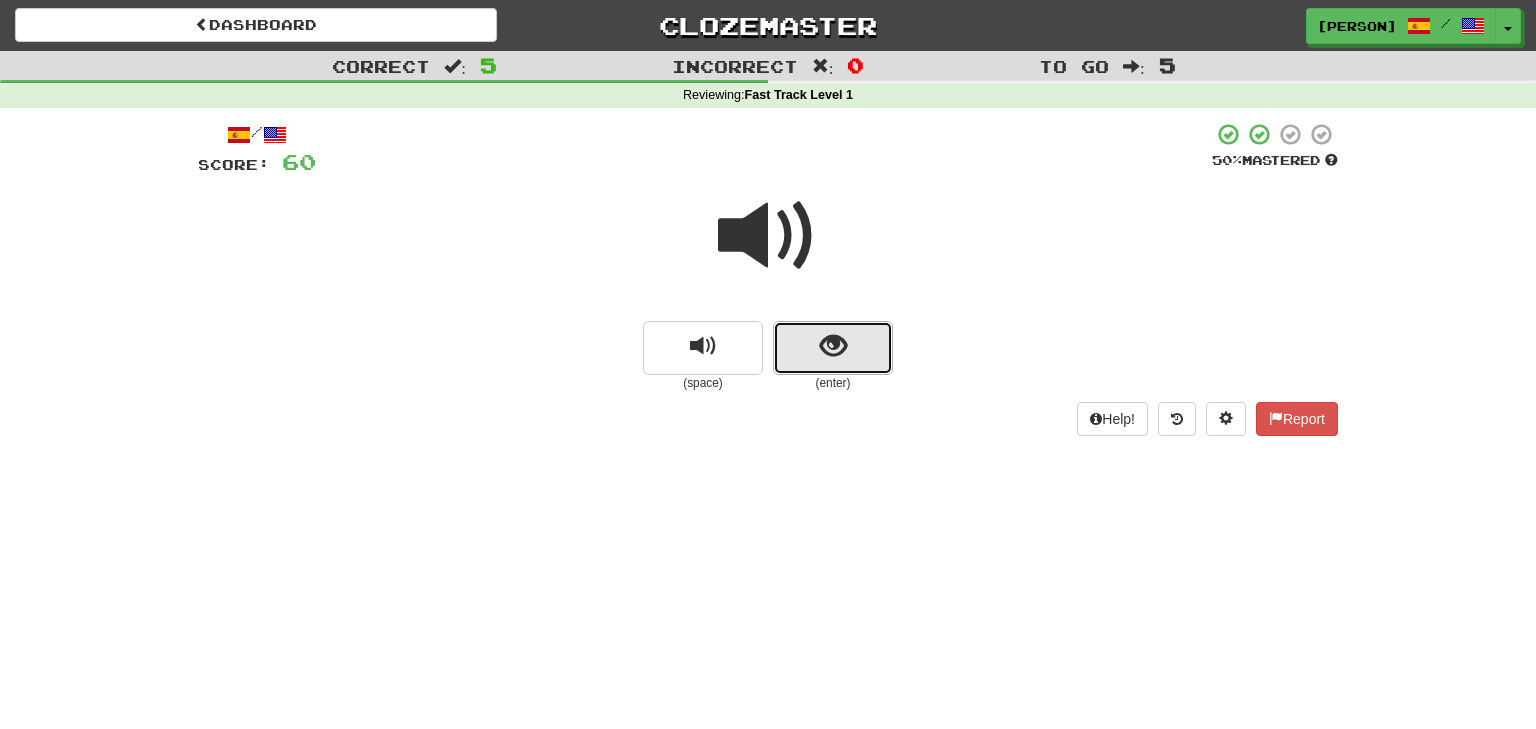 click at bounding box center (833, 346) 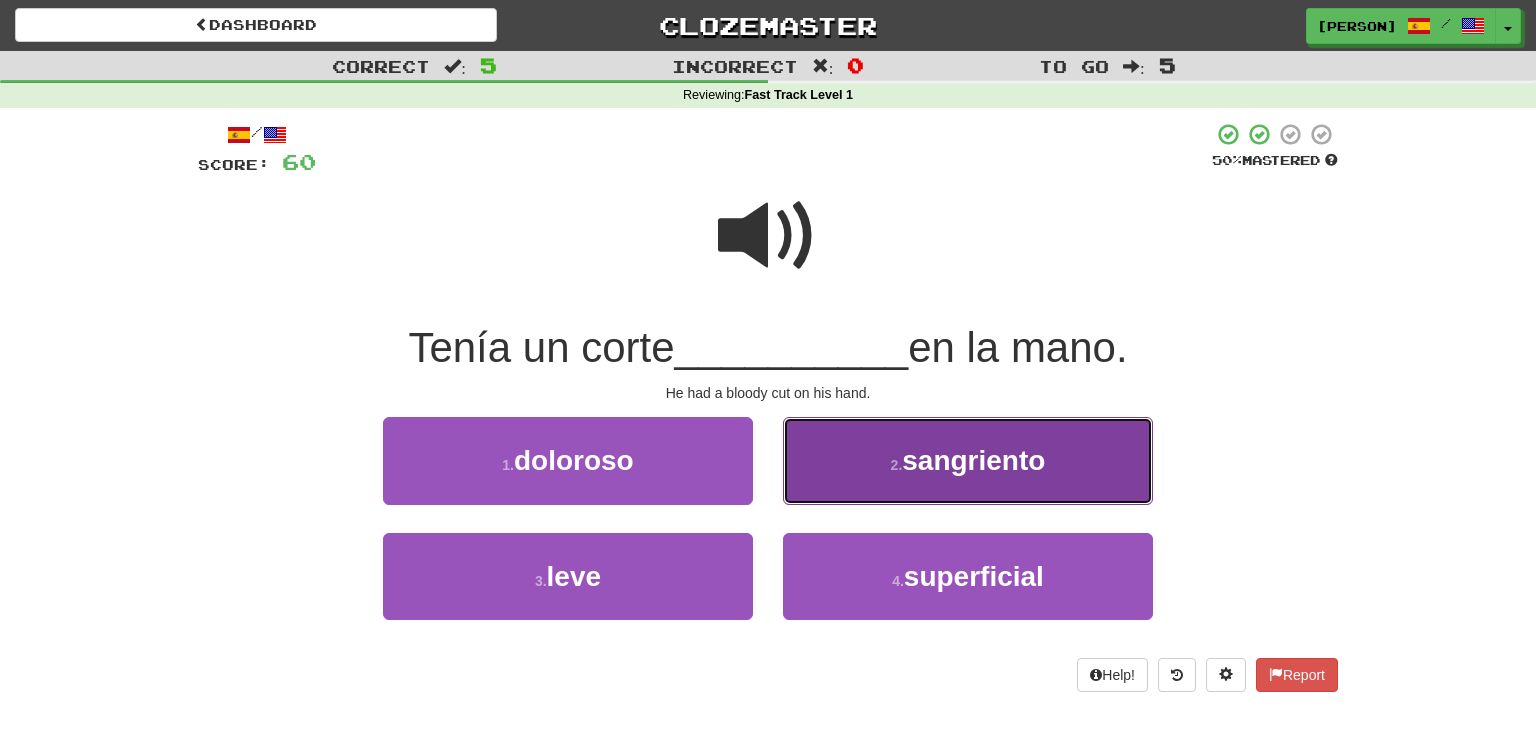 click on "2 .  sangriento" at bounding box center (968, 460) 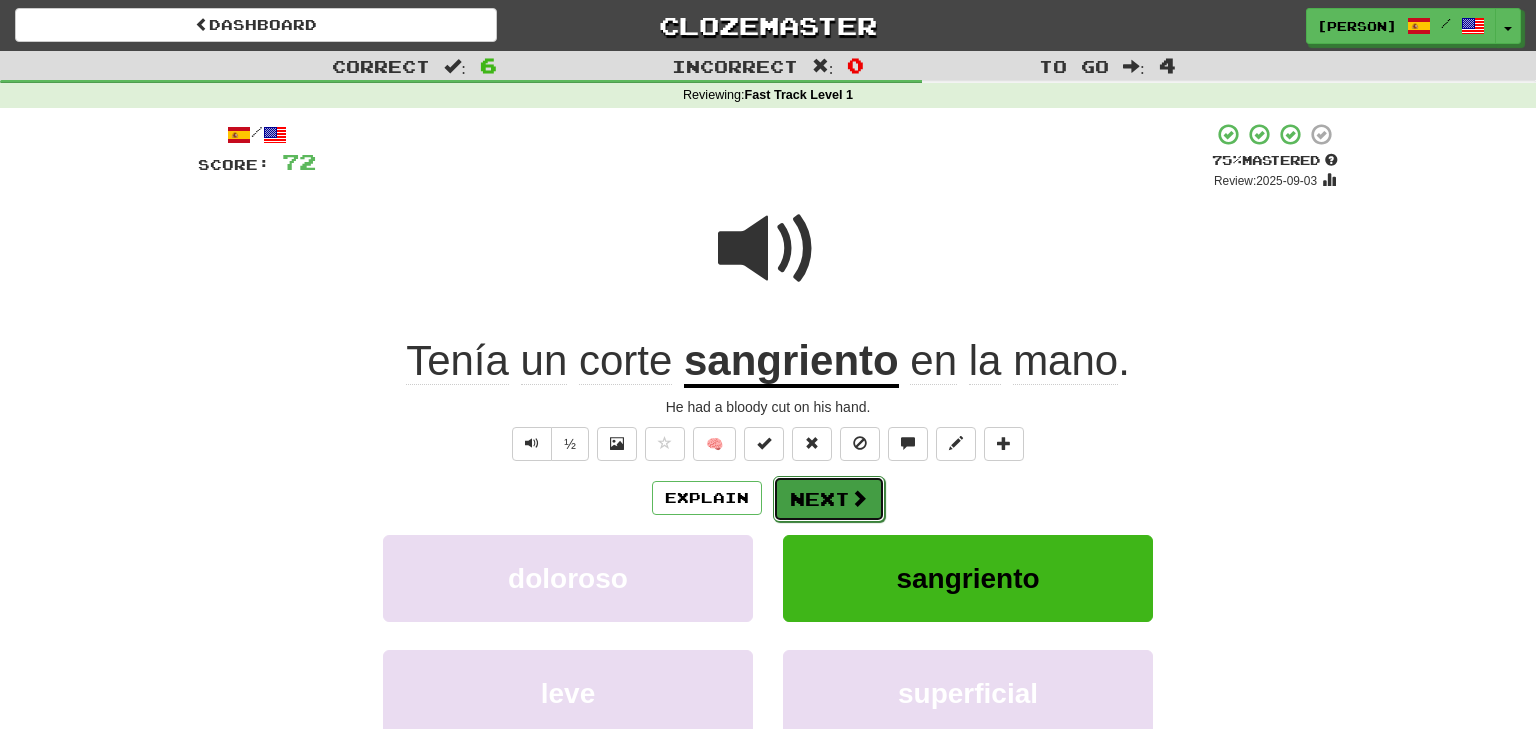 click on "Next" at bounding box center (829, 499) 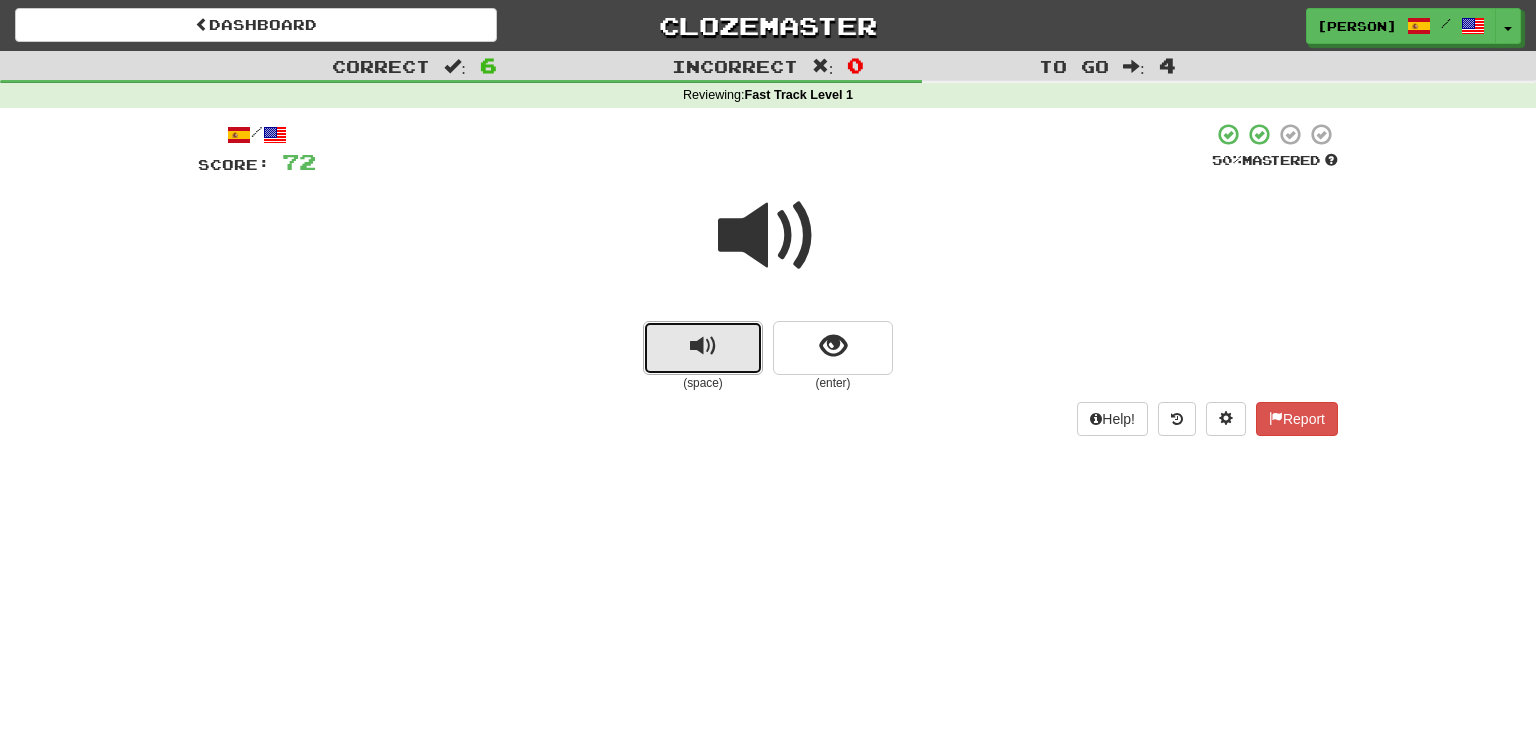 click at bounding box center [703, 346] 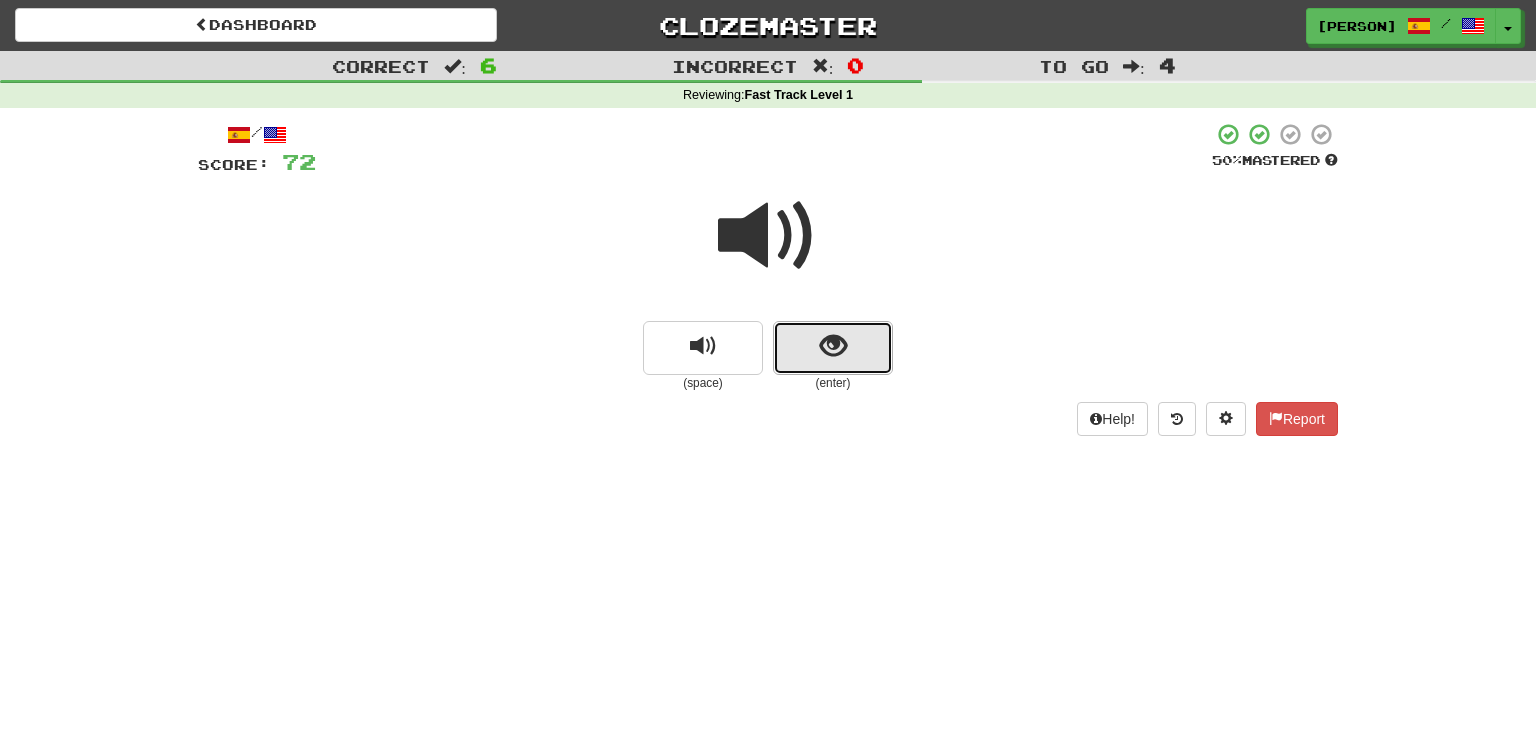 click at bounding box center [833, 348] 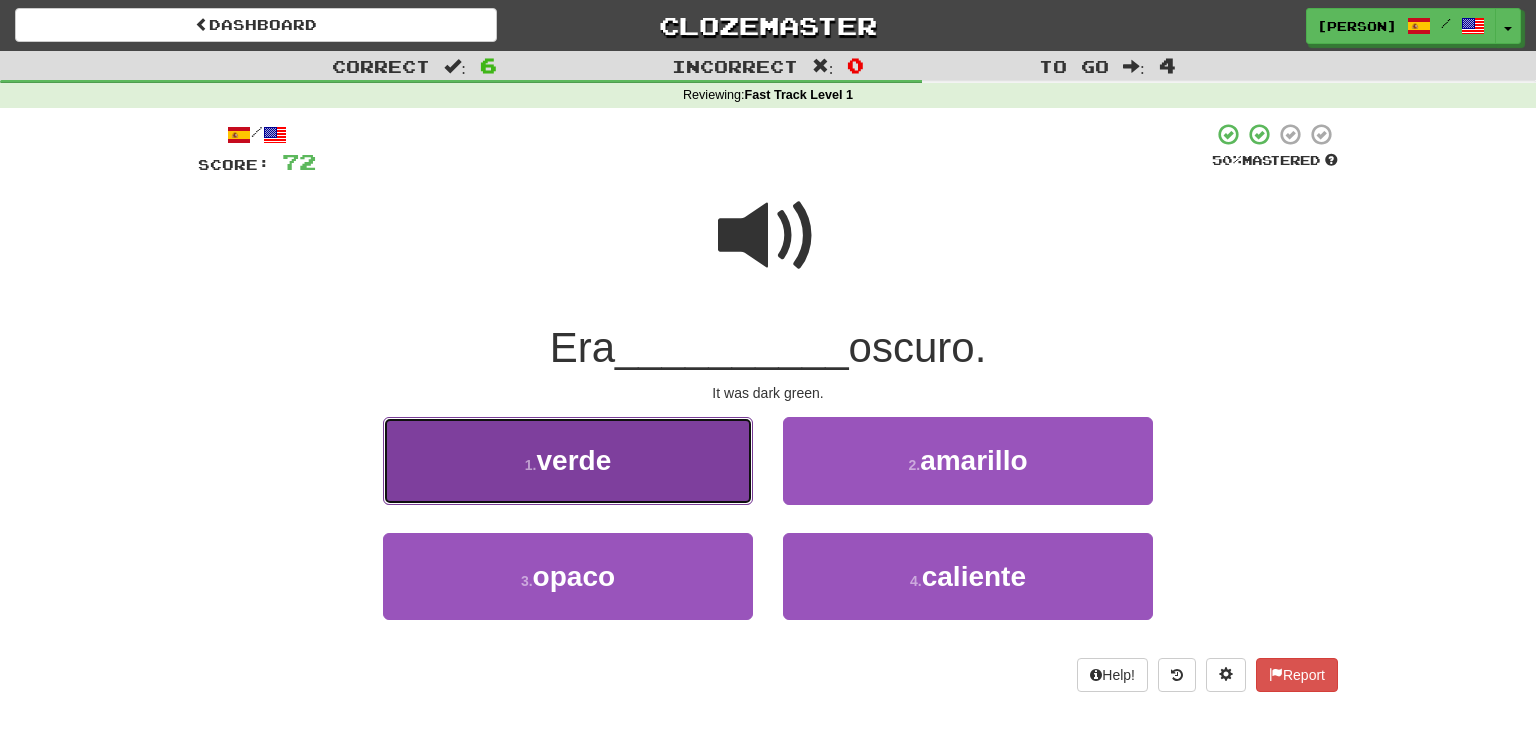 click on "1 . verde" at bounding box center [568, 460] 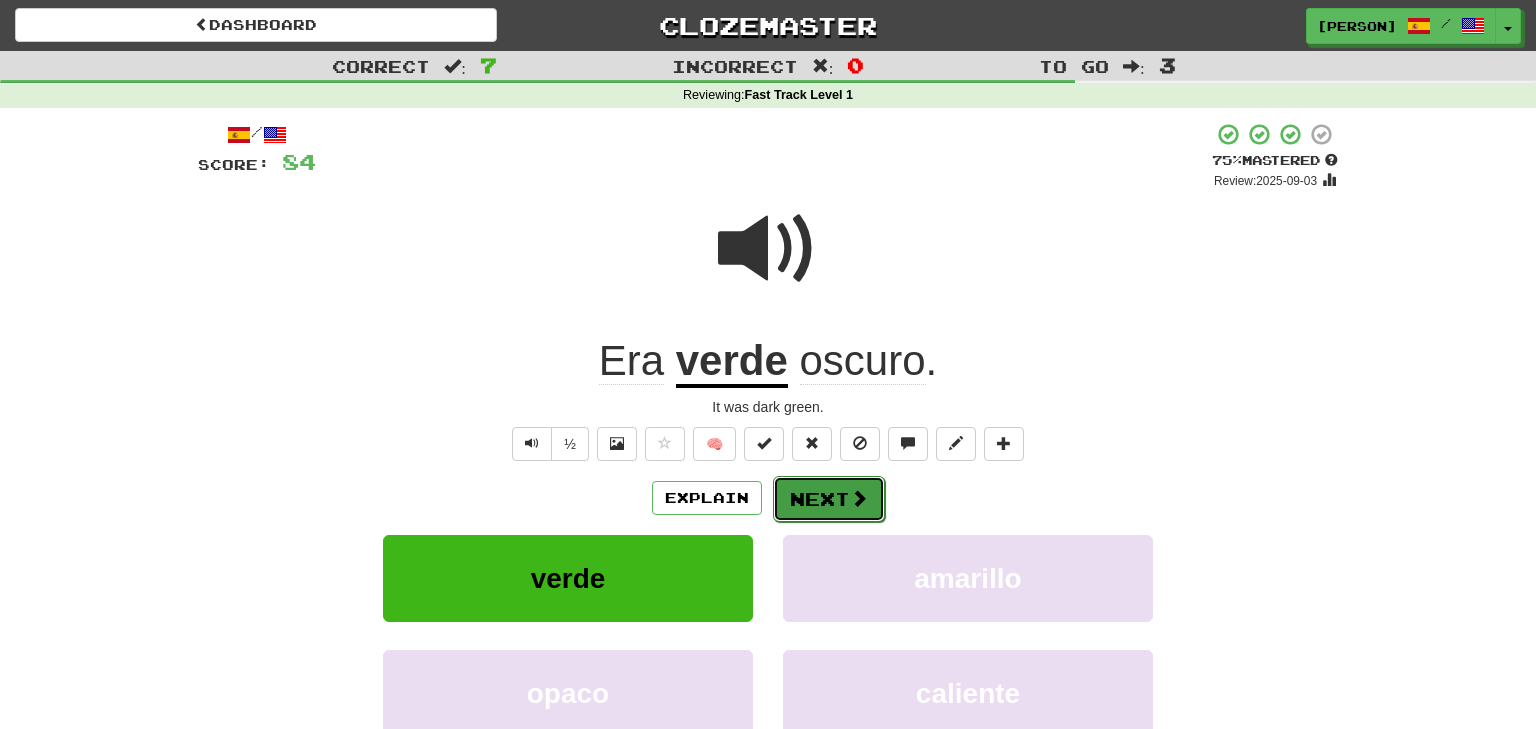 click on "Next" at bounding box center [829, 499] 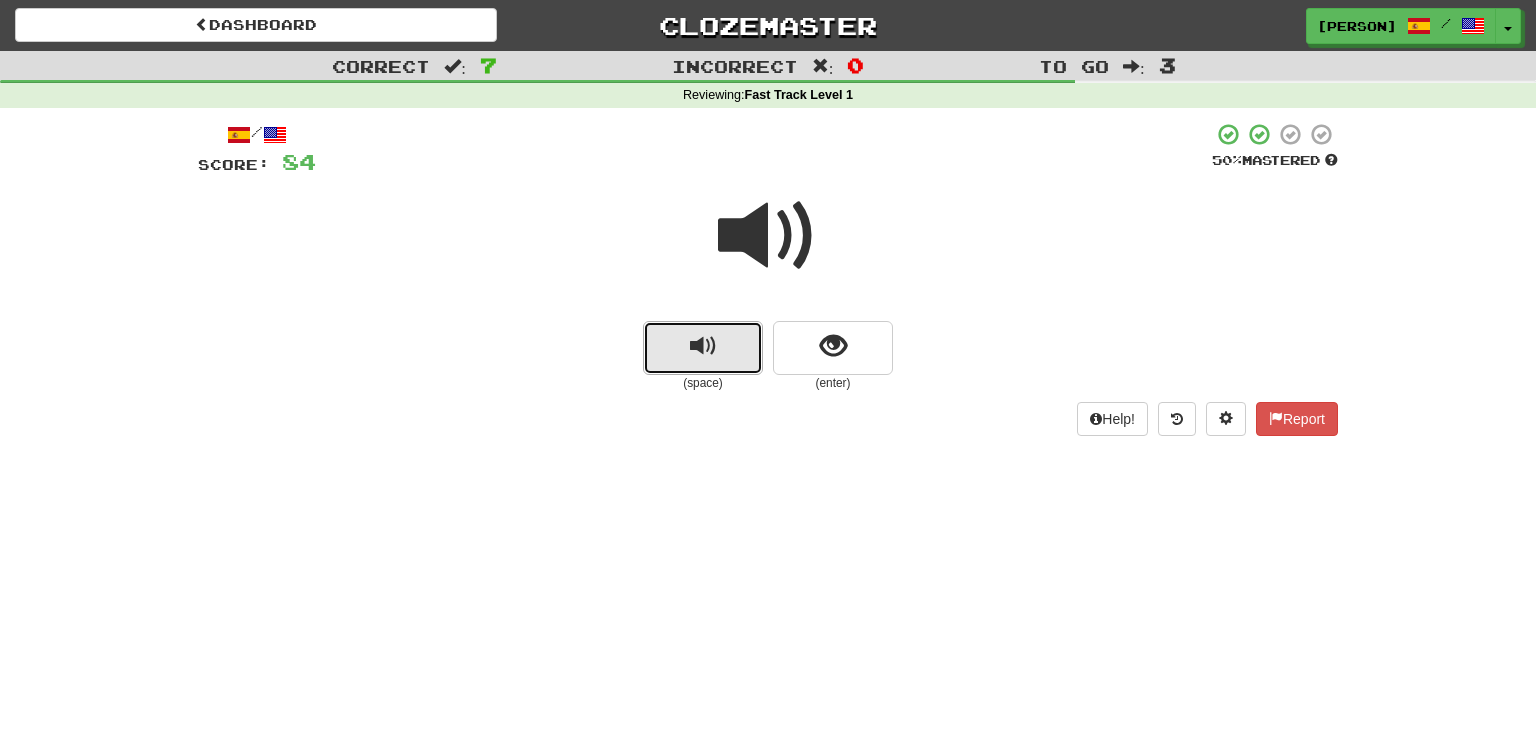 click at bounding box center [703, 346] 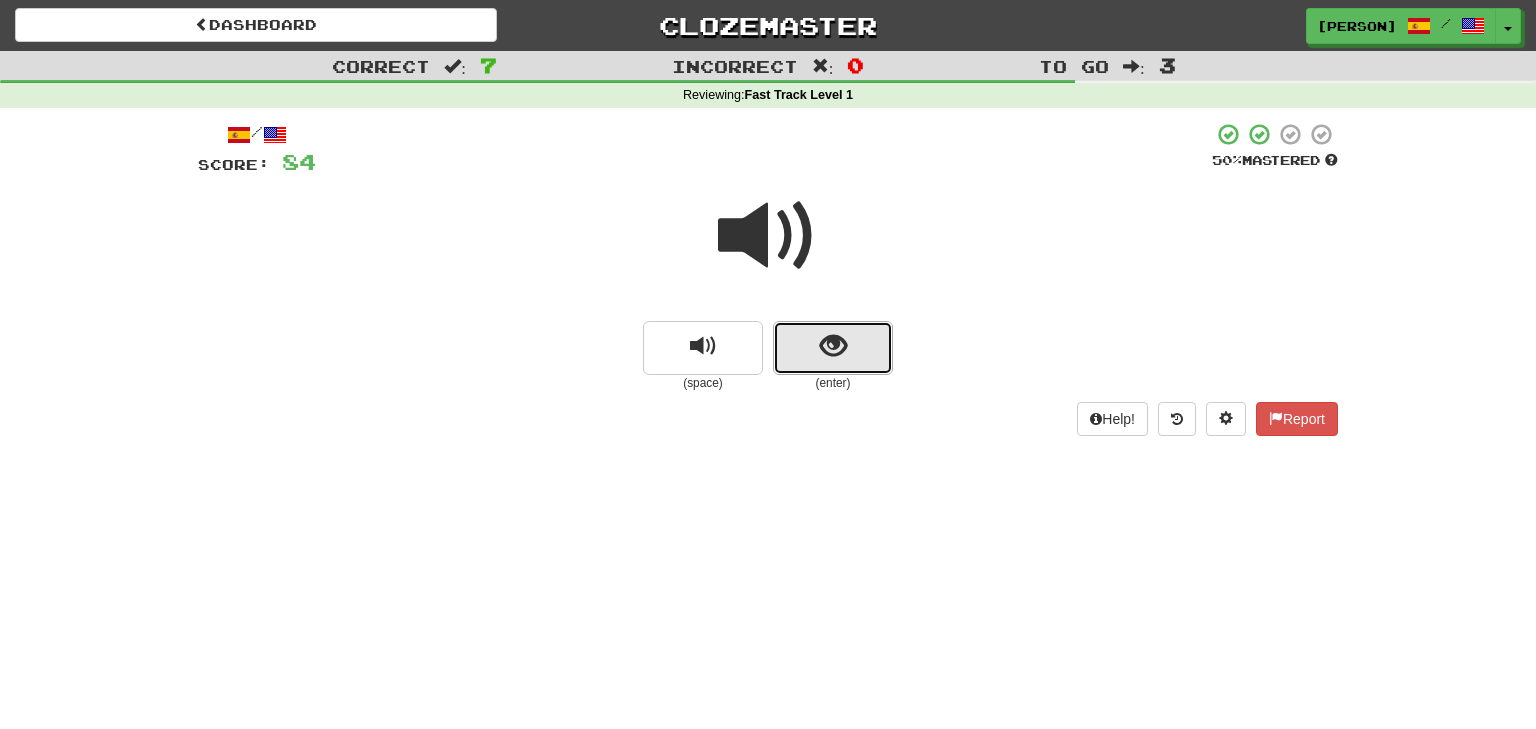 click at bounding box center [833, 346] 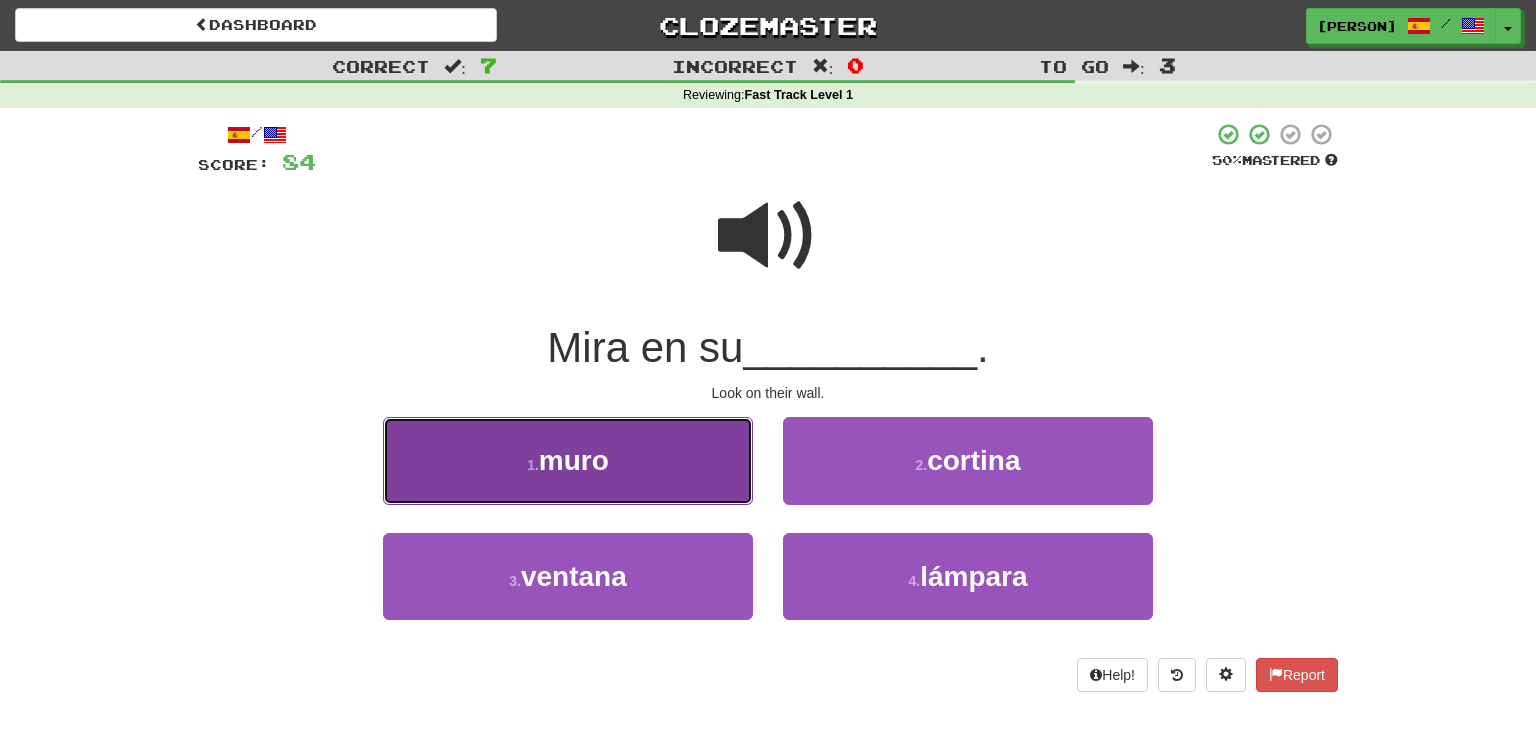 click on "1 .  muro" at bounding box center [568, 460] 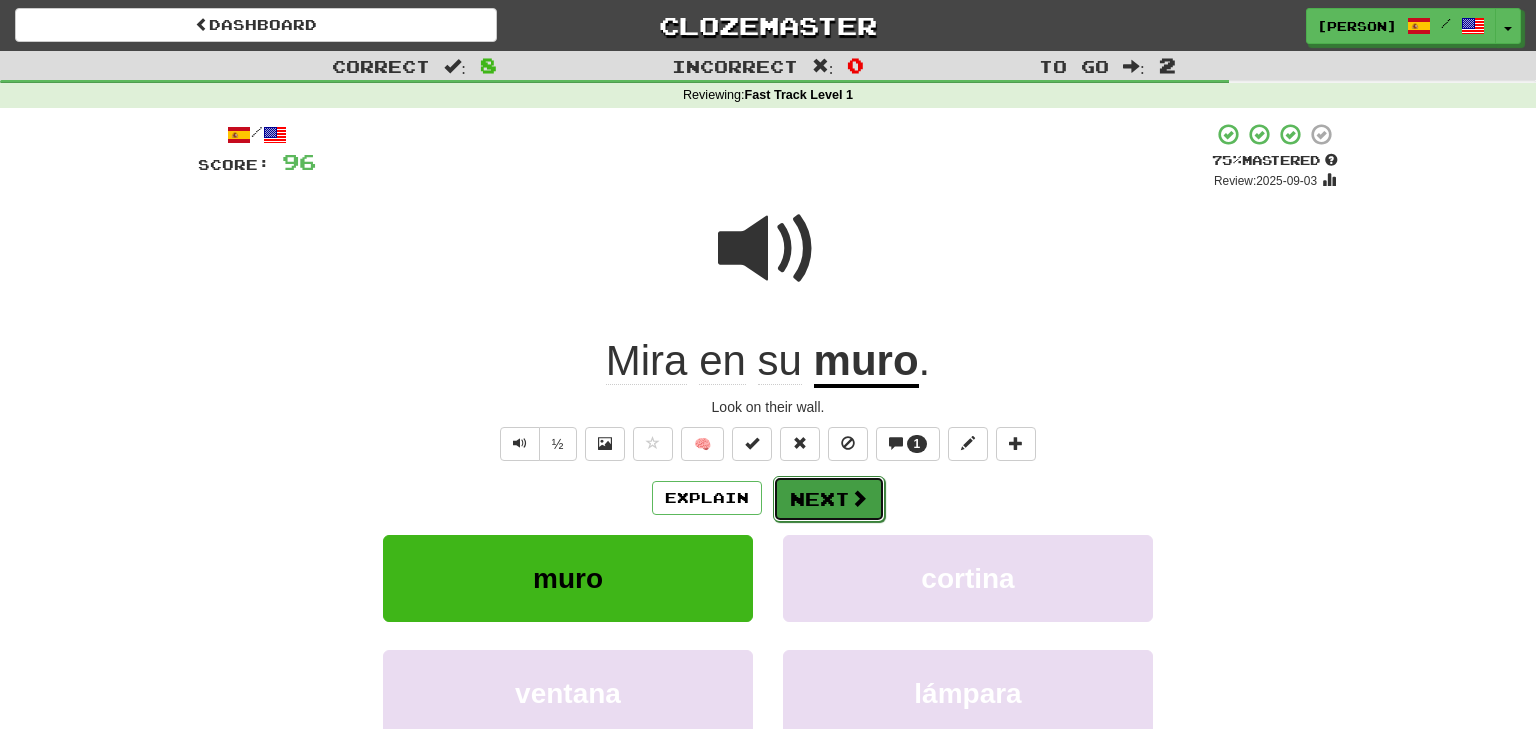 click on "Next" at bounding box center (829, 499) 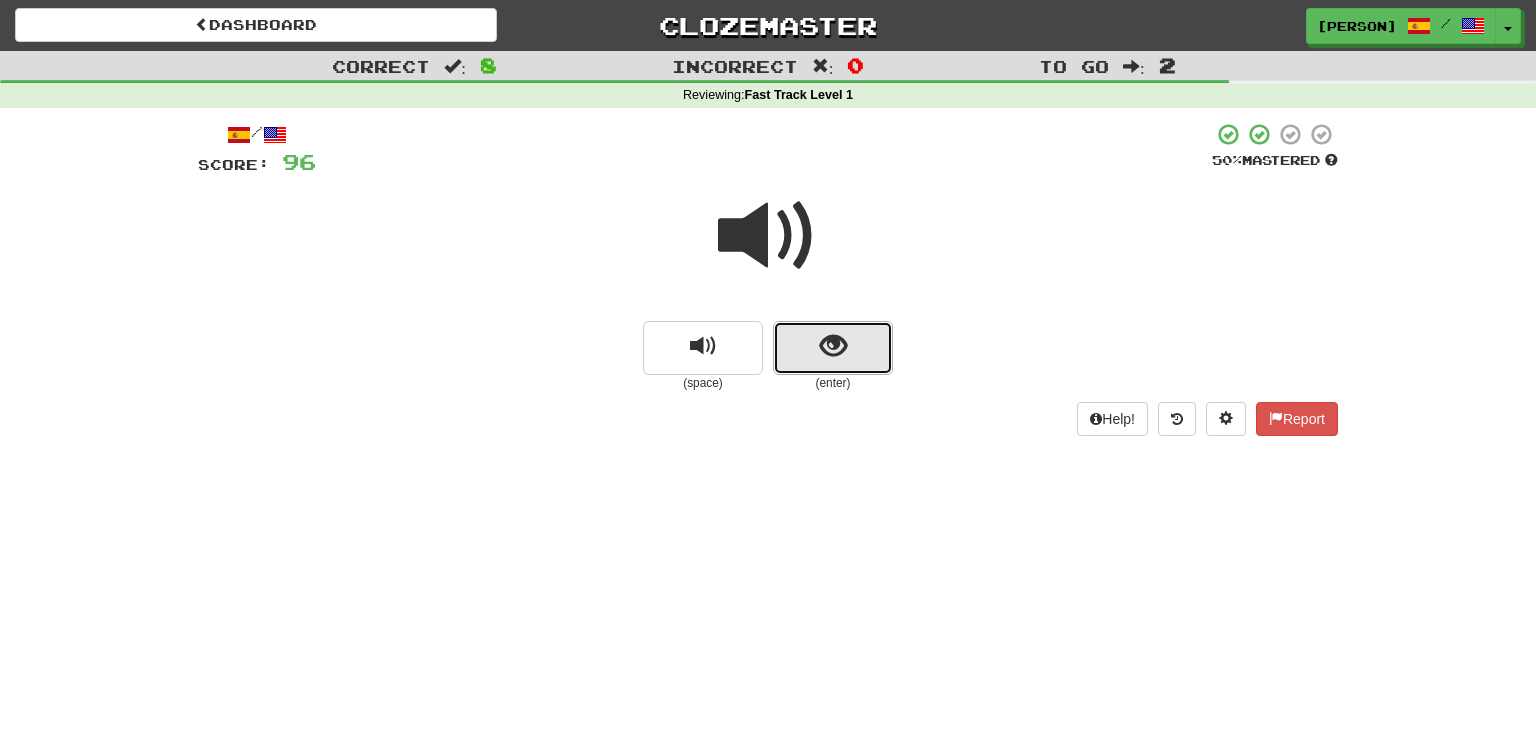 click at bounding box center (833, 346) 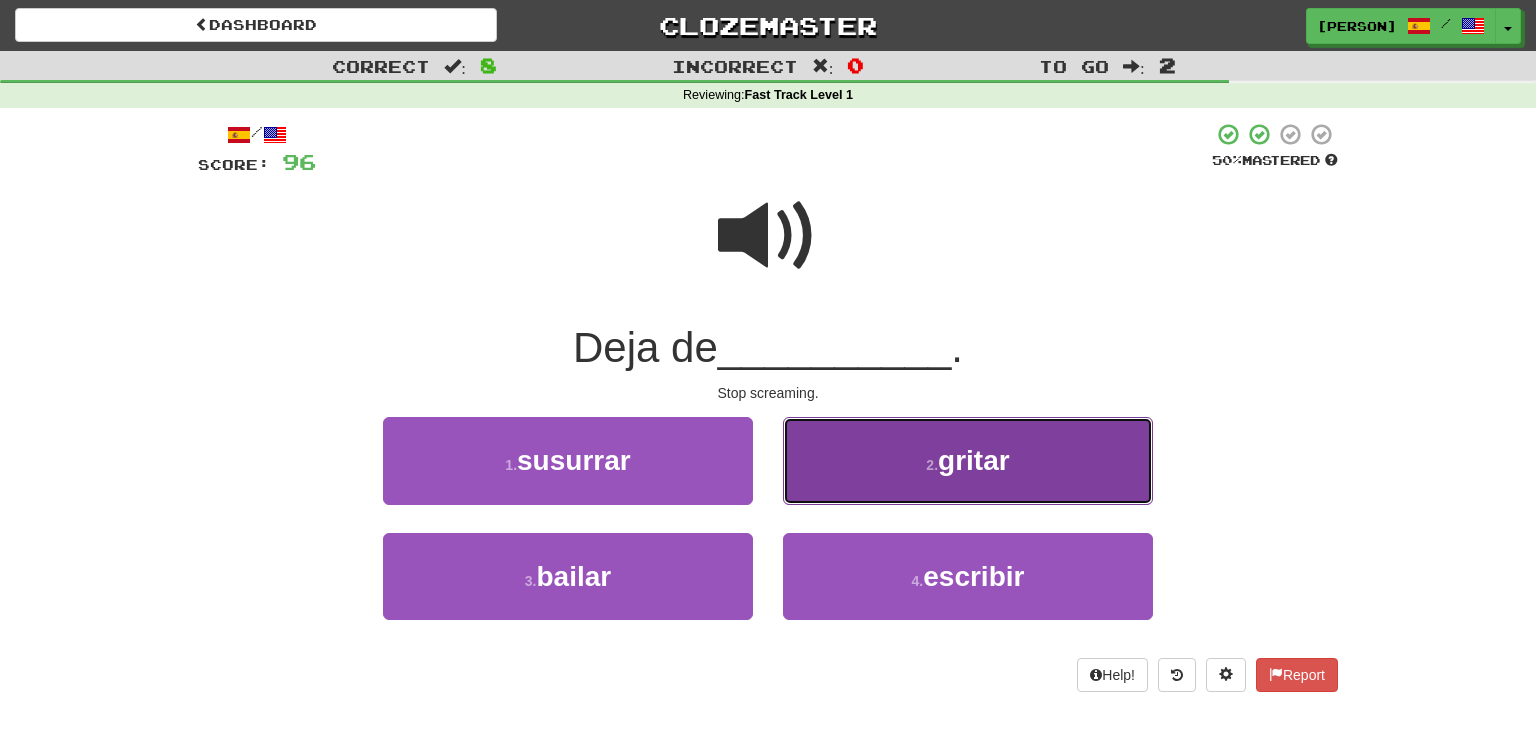 click on "2 . gritar" at bounding box center [968, 460] 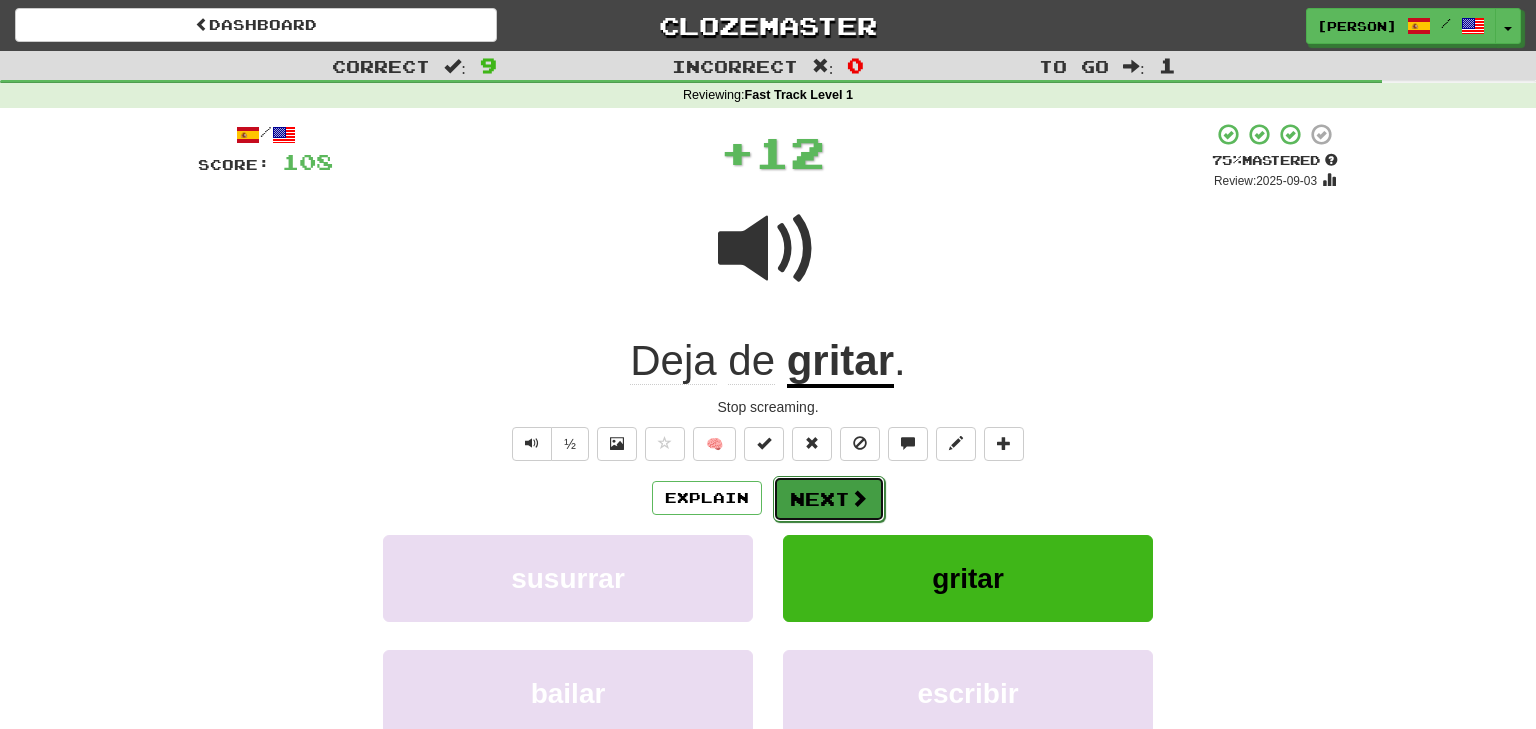 click on "Next" at bounding box center [829, 499] 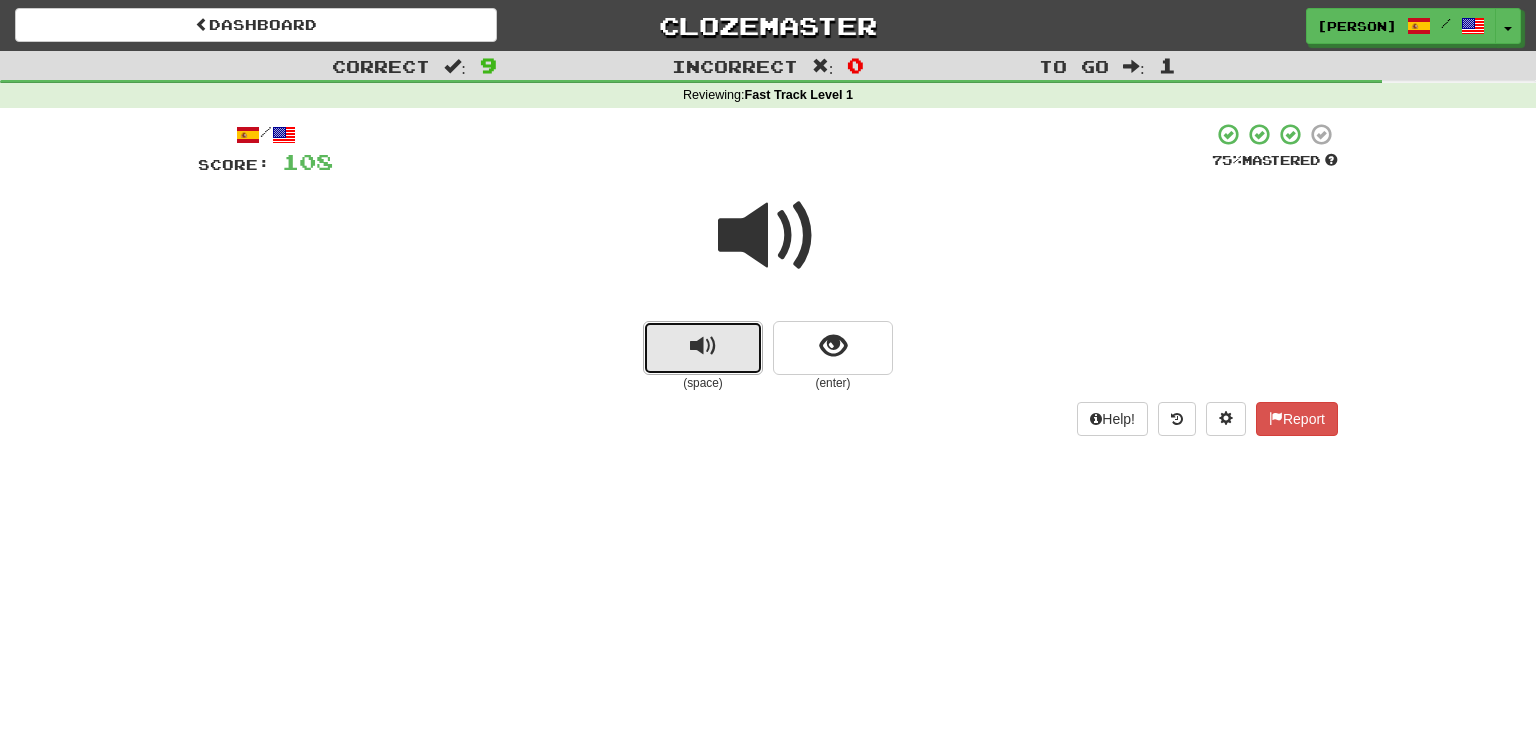 click at bounding box center [703, 346] 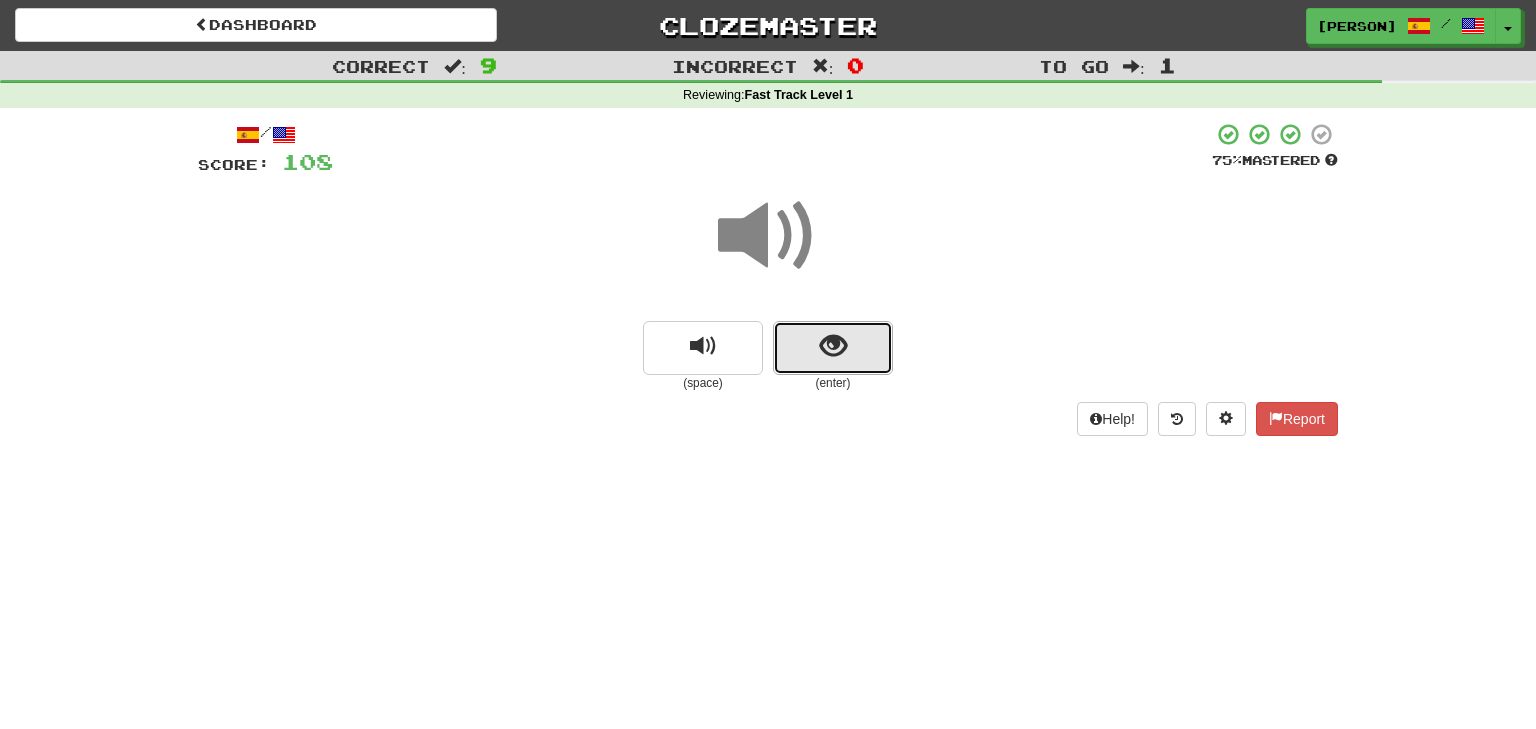 click at bounding box center (833, 346) 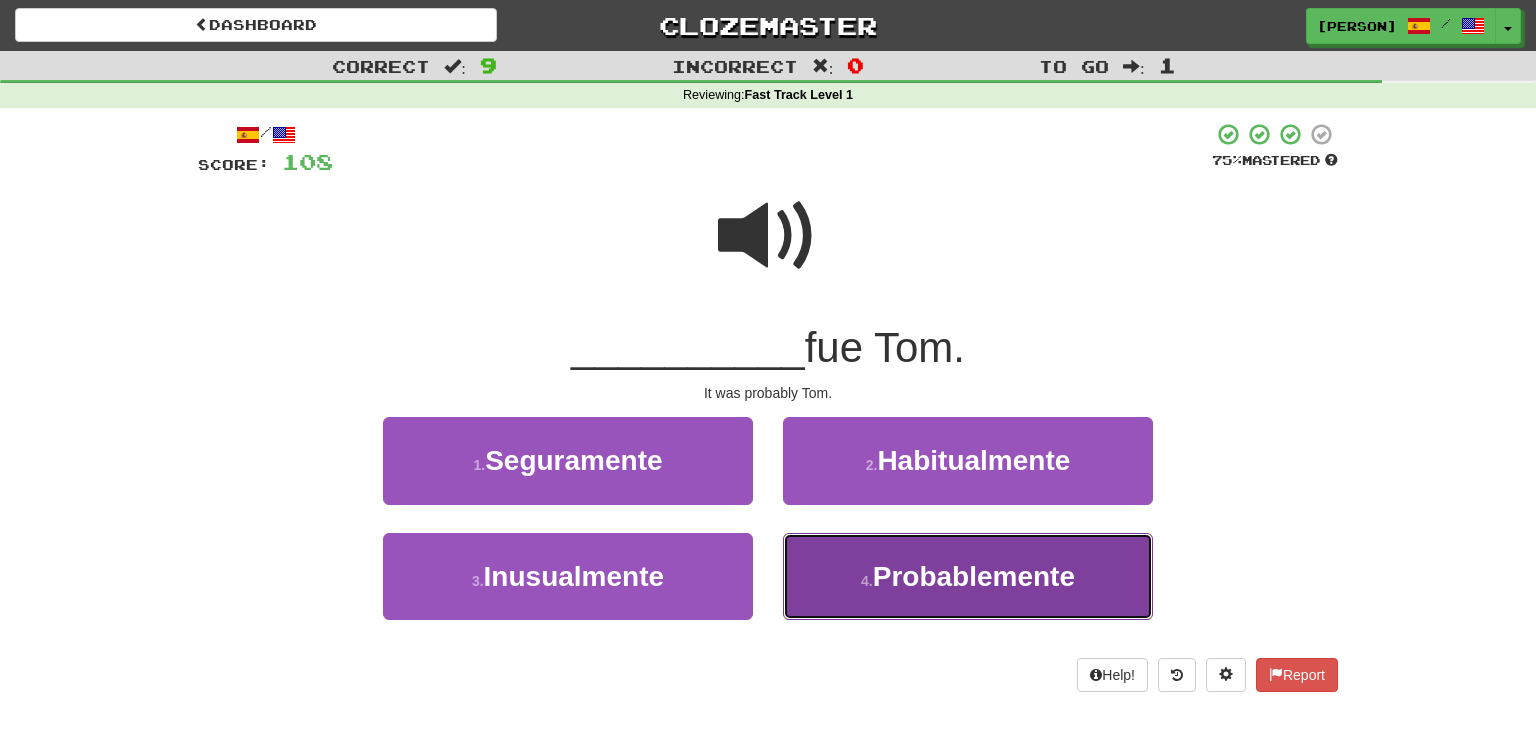 click on "4 .  Probablemente" at bounding box center (968, 576) 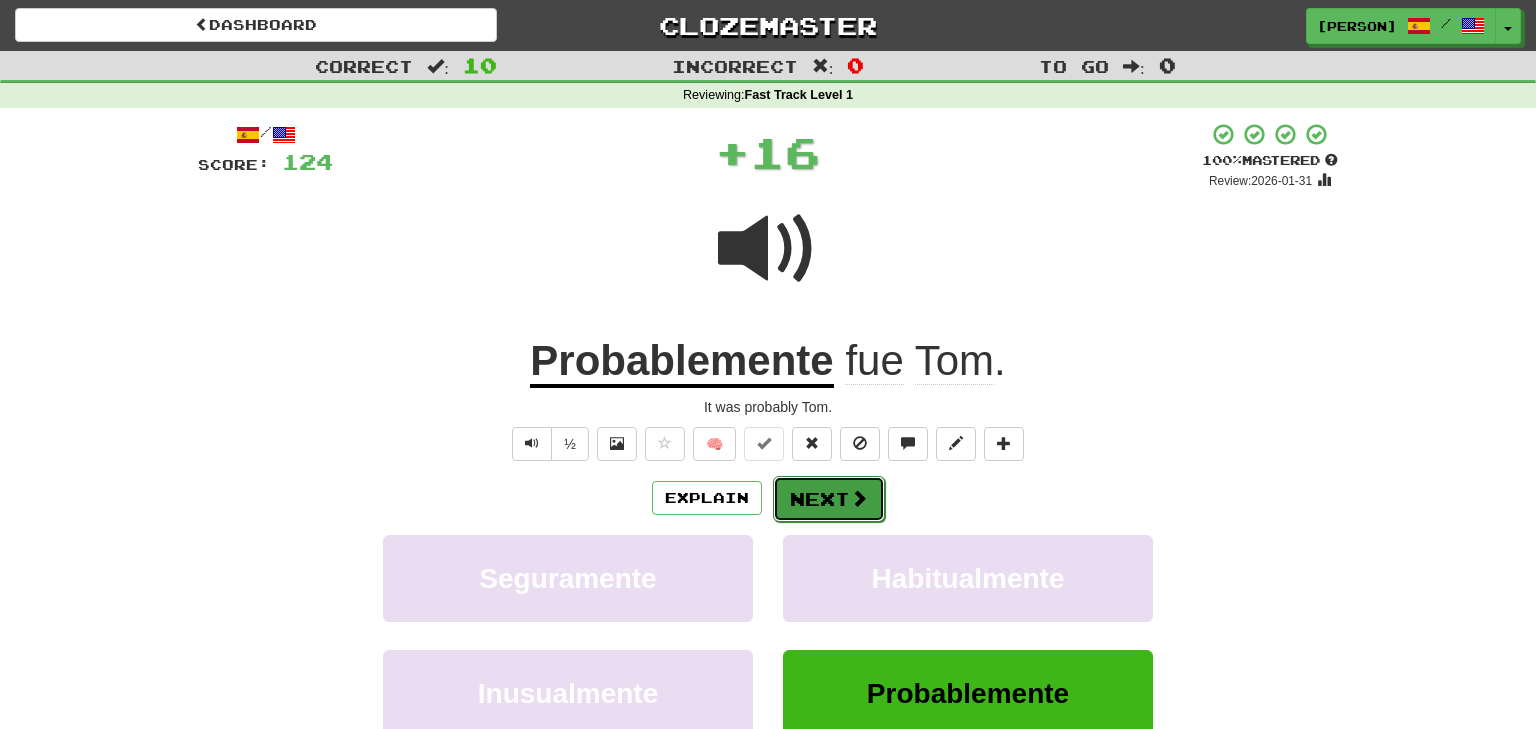 click on "Next" at bounding box center [829, 499] 